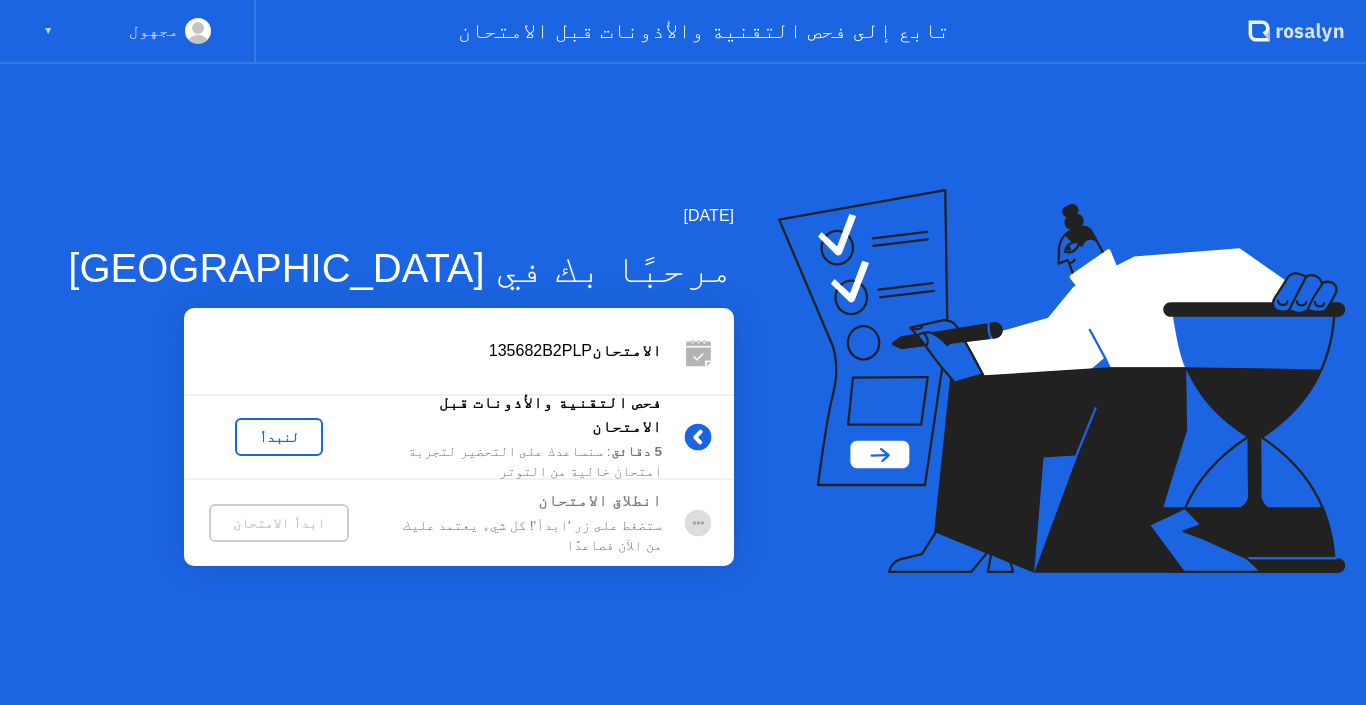 scroll, scrollTop: 0, scrollLeft: 0, axis: both 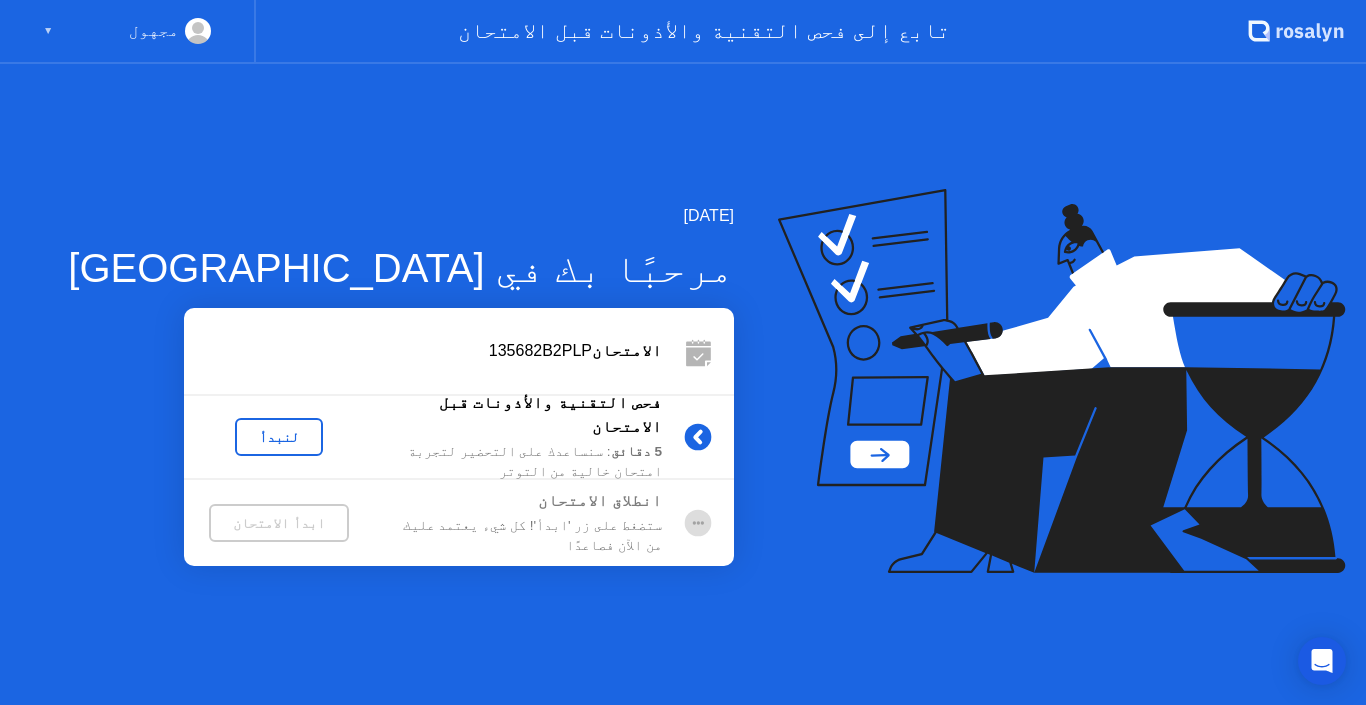 drag, startPoint x: 0, startPoint y: 0, endPoint x: 975, endPoint y: 399, distance: 1053.4828 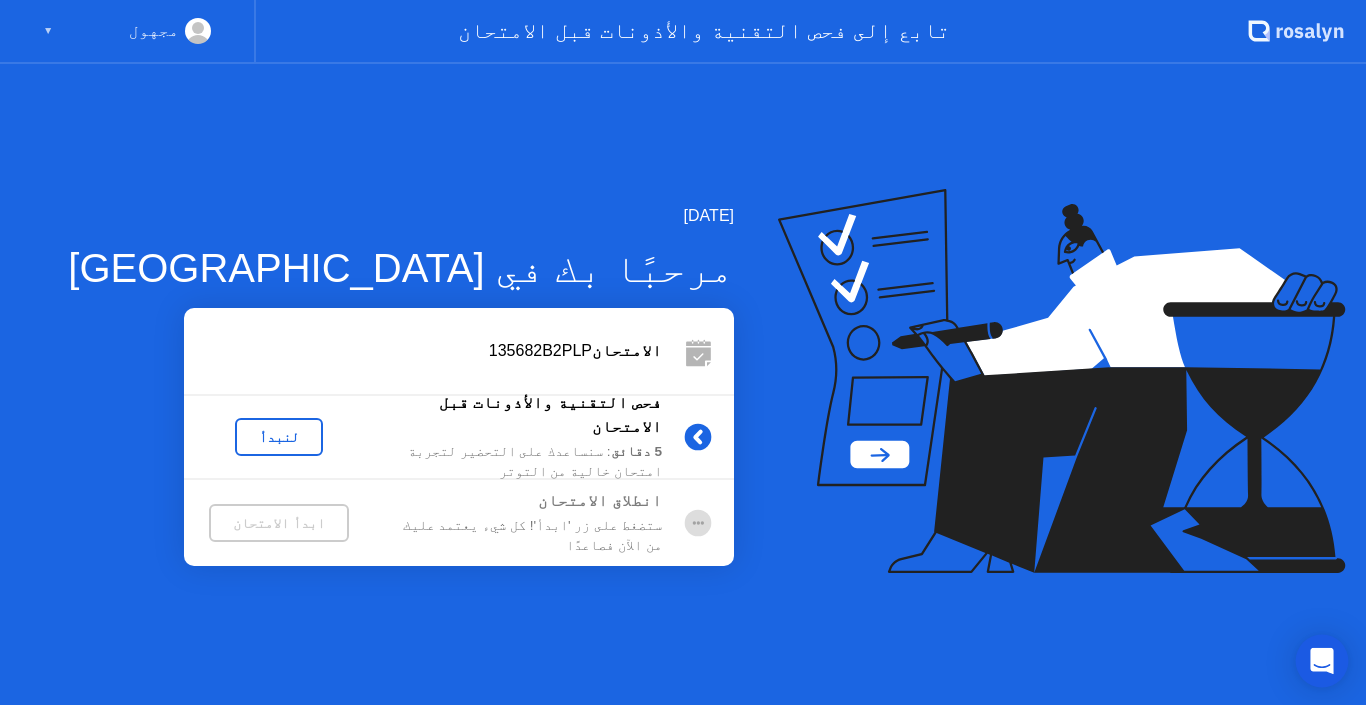 click 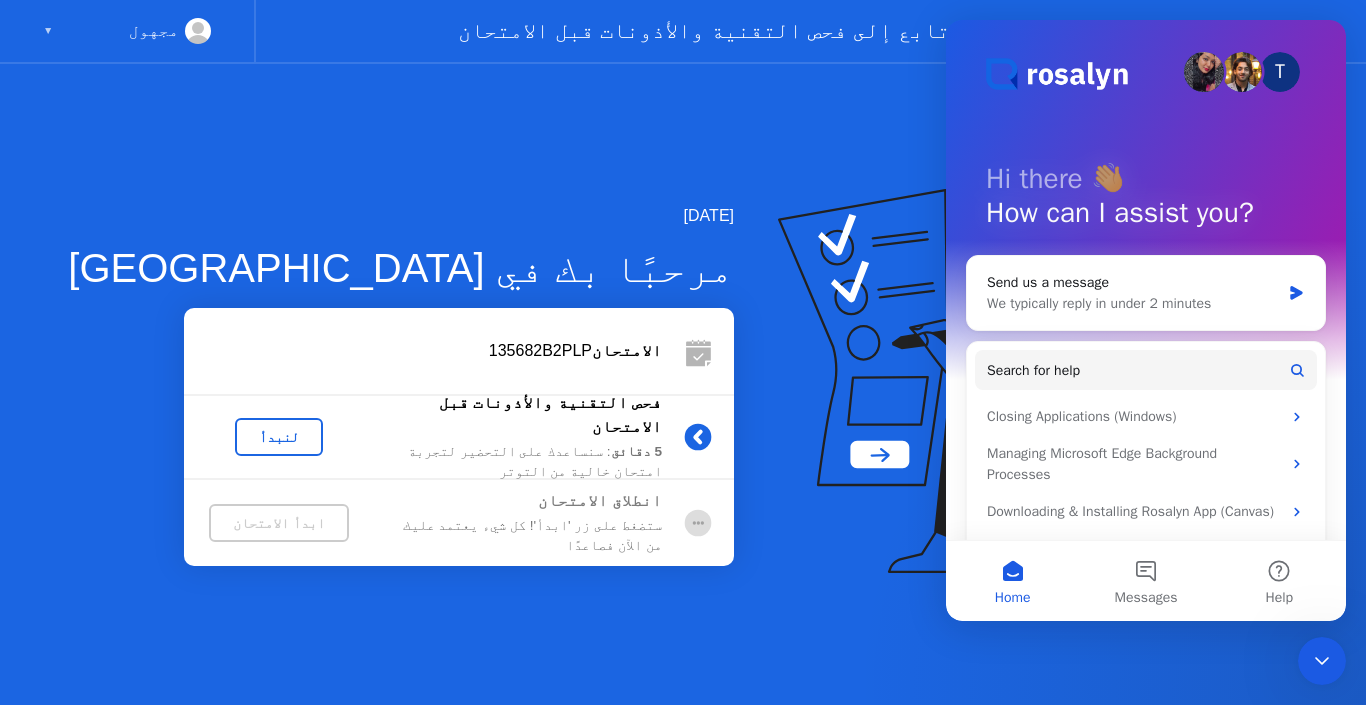 scroll, scrollTop: 0, scrollLeft: 0, axis: both 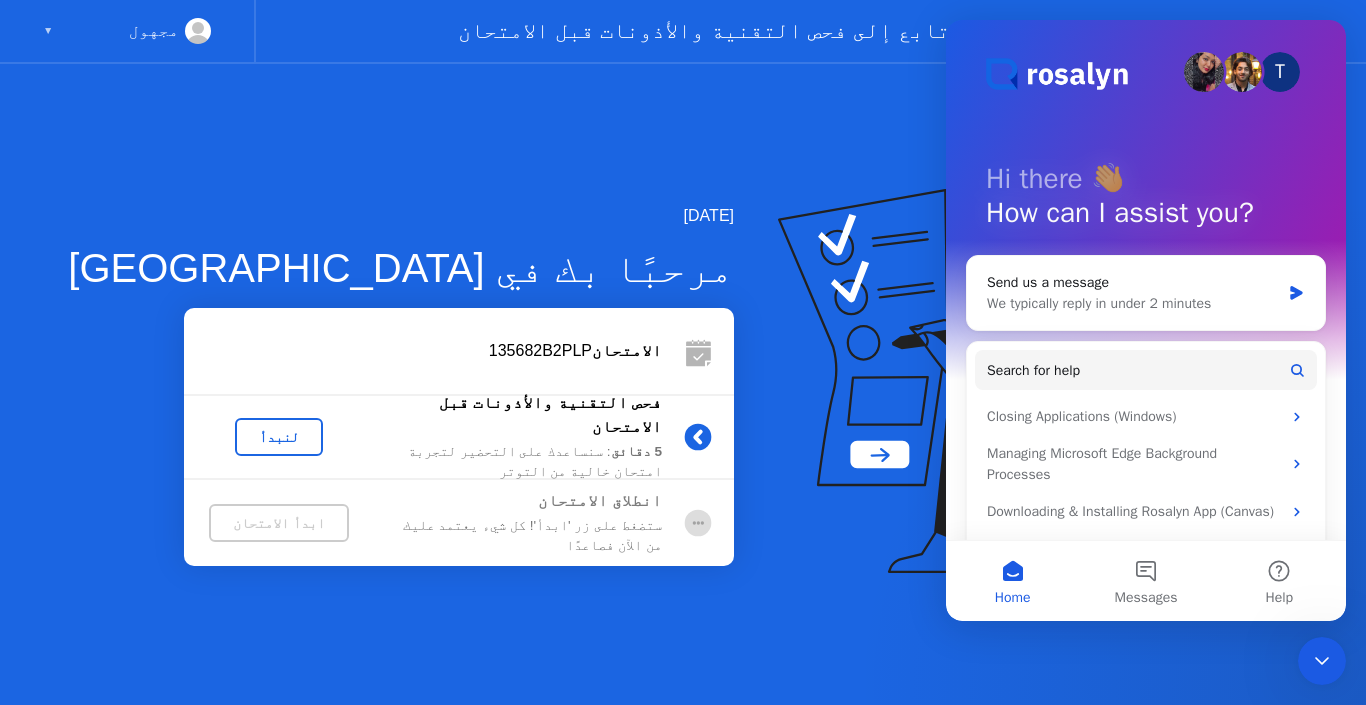 click on "T Hi there 👋 How can I assist you? Send us a message We typically reply in under 2 minutes Search for help Closing Applications (Windows) Managing Microsoft Edge Background Processes Downloading & Installing Rosalyn App (Canvas) Downloading and Installing Rosalyn App (General)" at bounding box center (1146, 313) 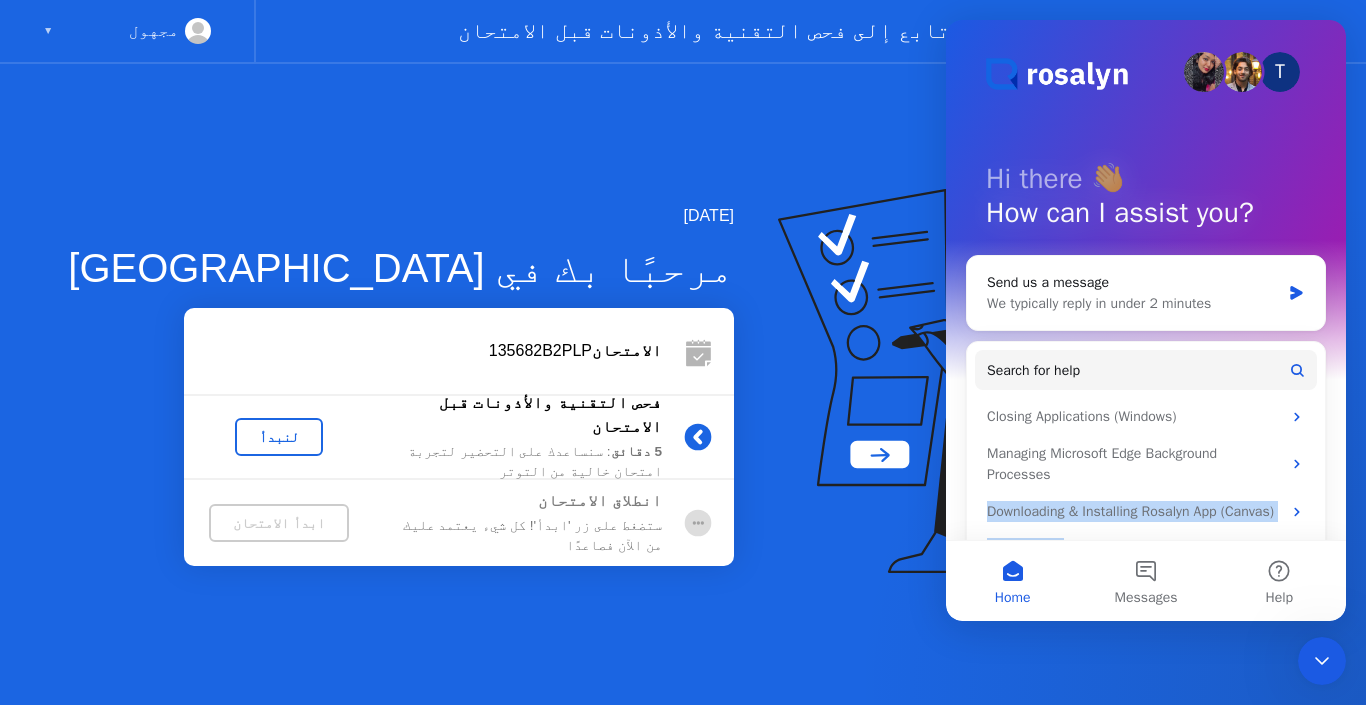 drag, startPoint x: 1336, startPoint y: 494, endPoint x: 1345, endPoint y: 465, distance: 30.364452 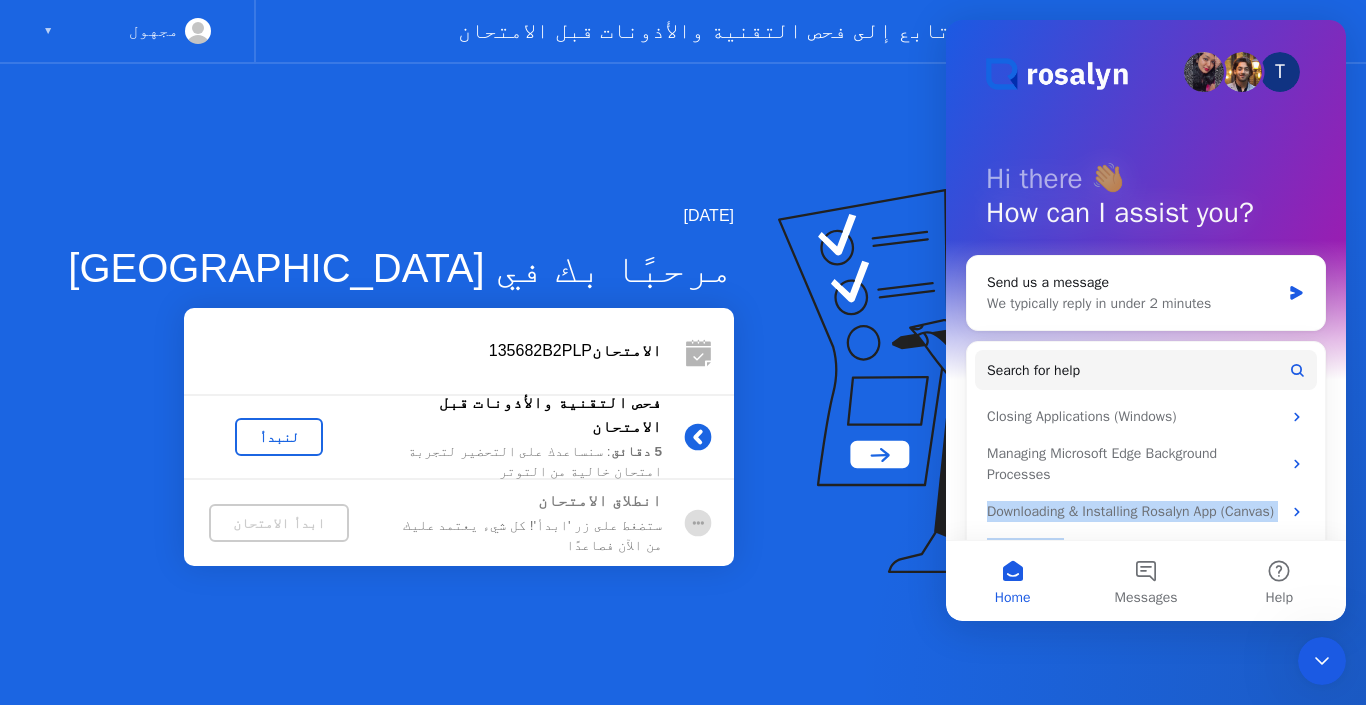 scroll, scrollTop: 88, scrollLeft: 0, axis: vertical 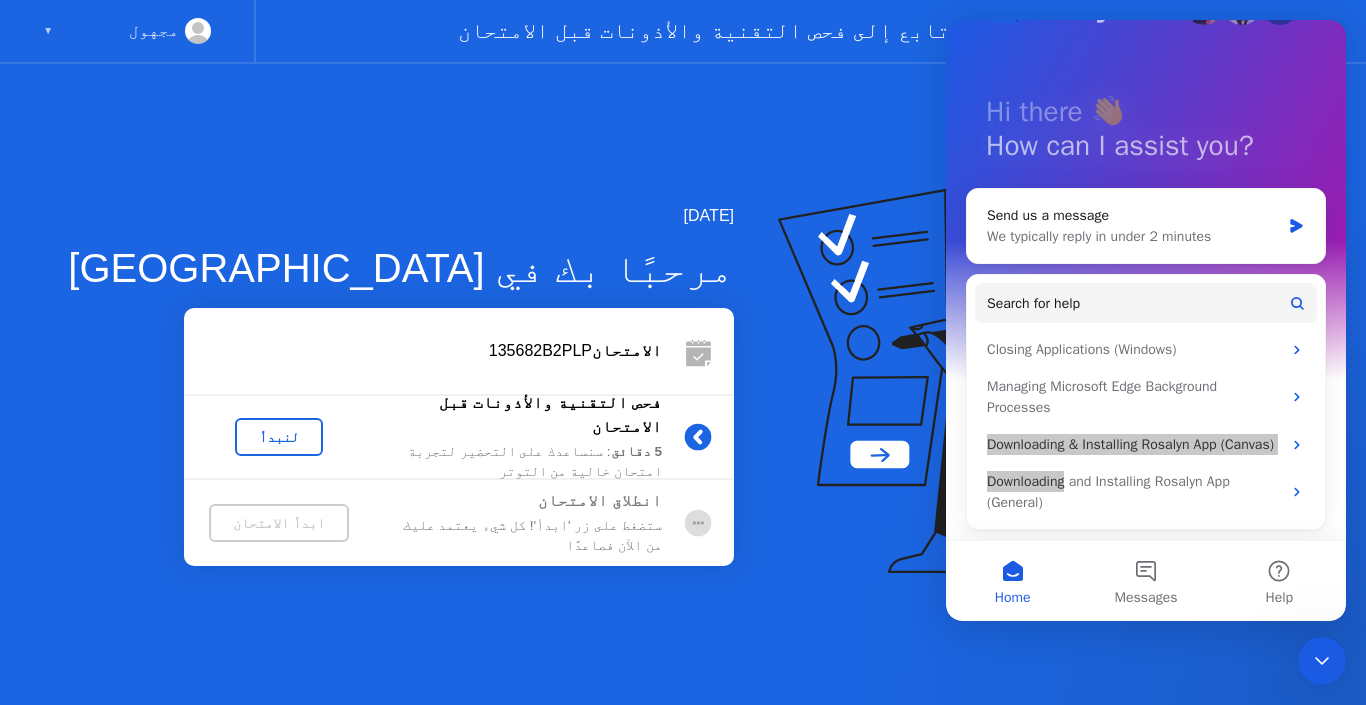click 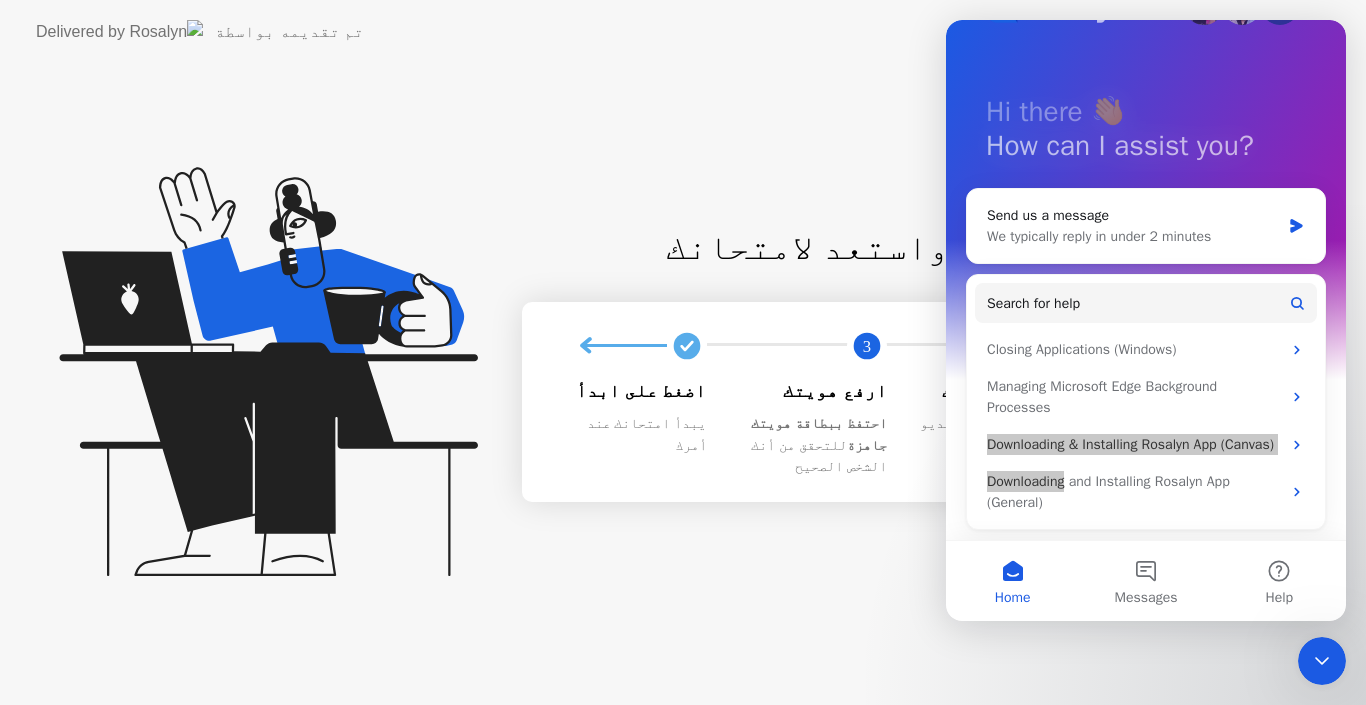 click 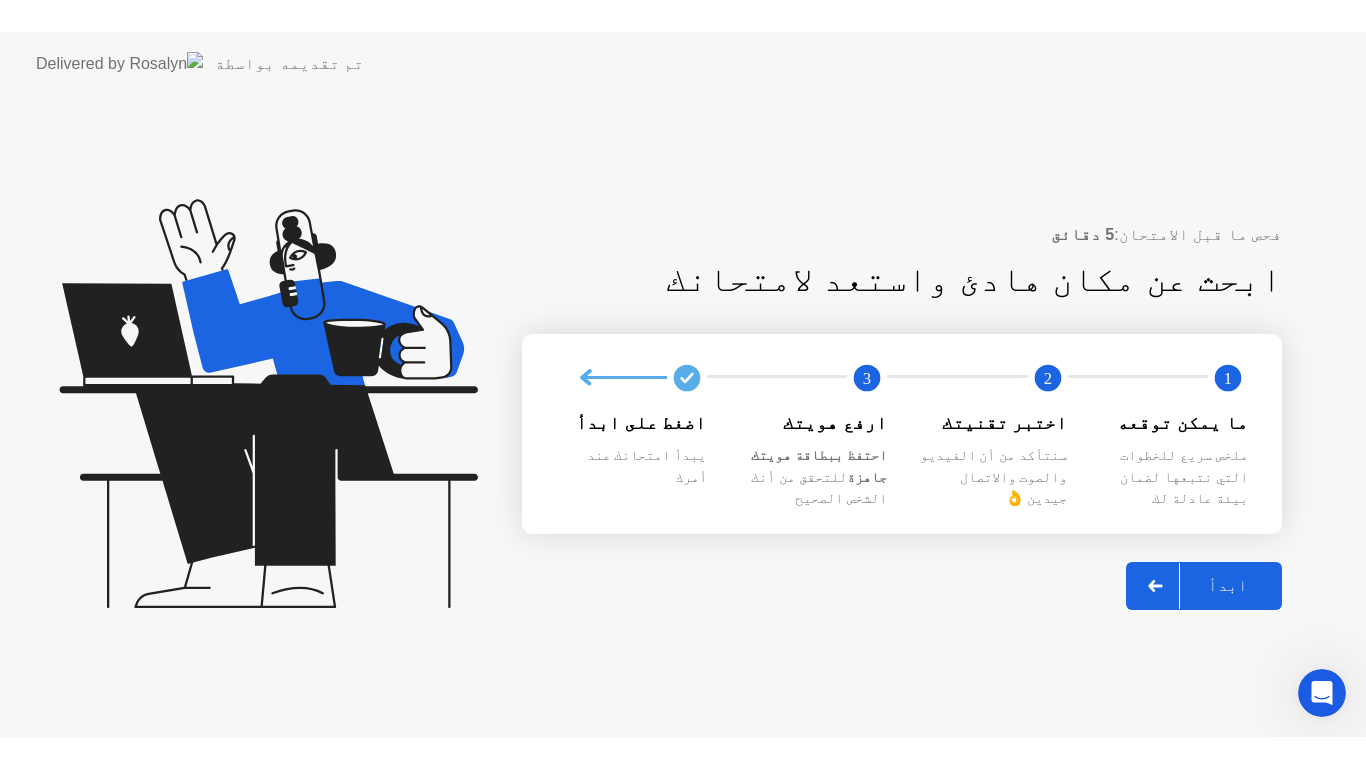 scroll, scrollTop: 0, scrollLeft: 0, axis: both 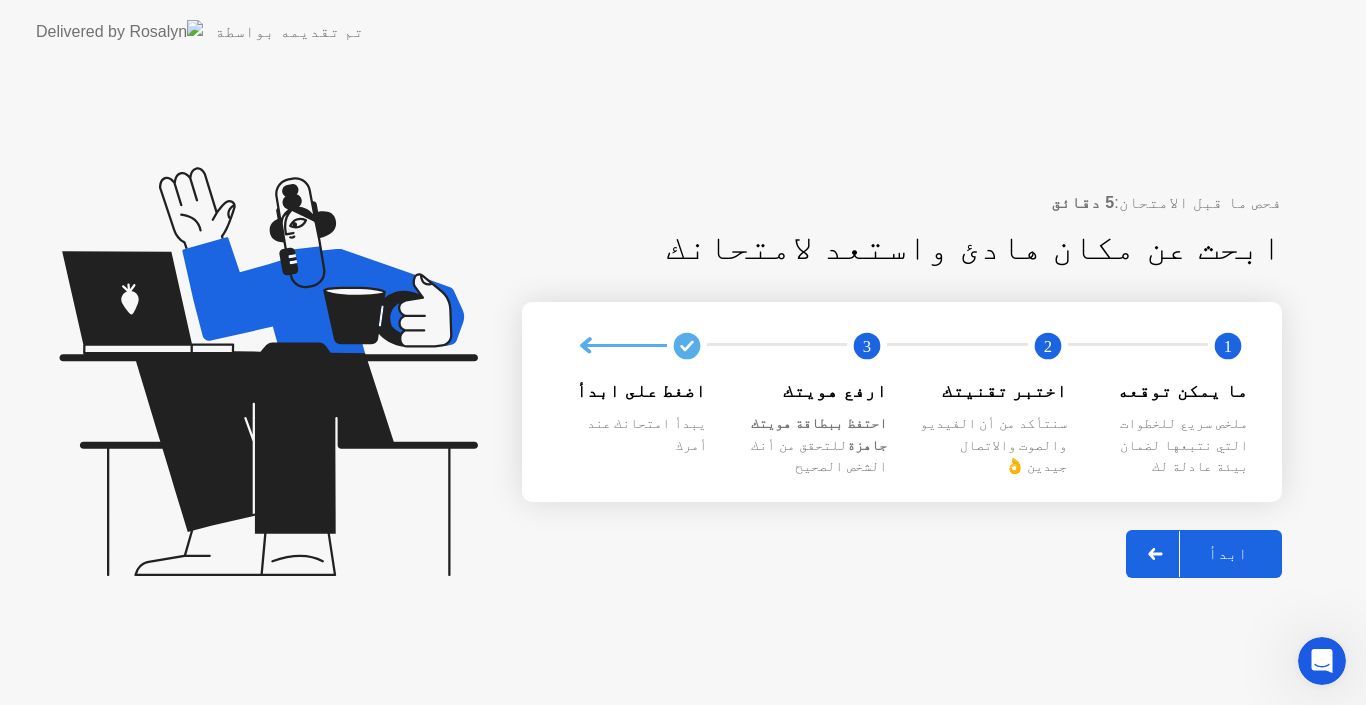 click on "ابدأ" 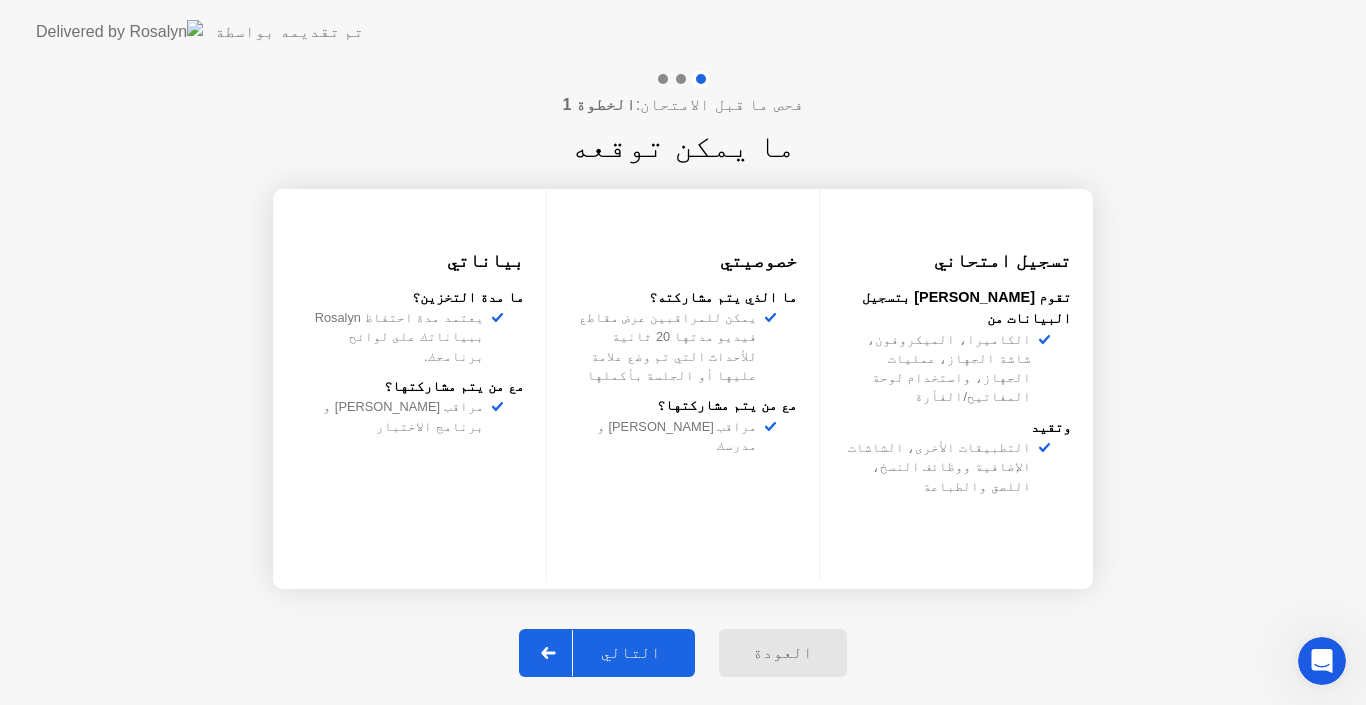 click on "العودة" 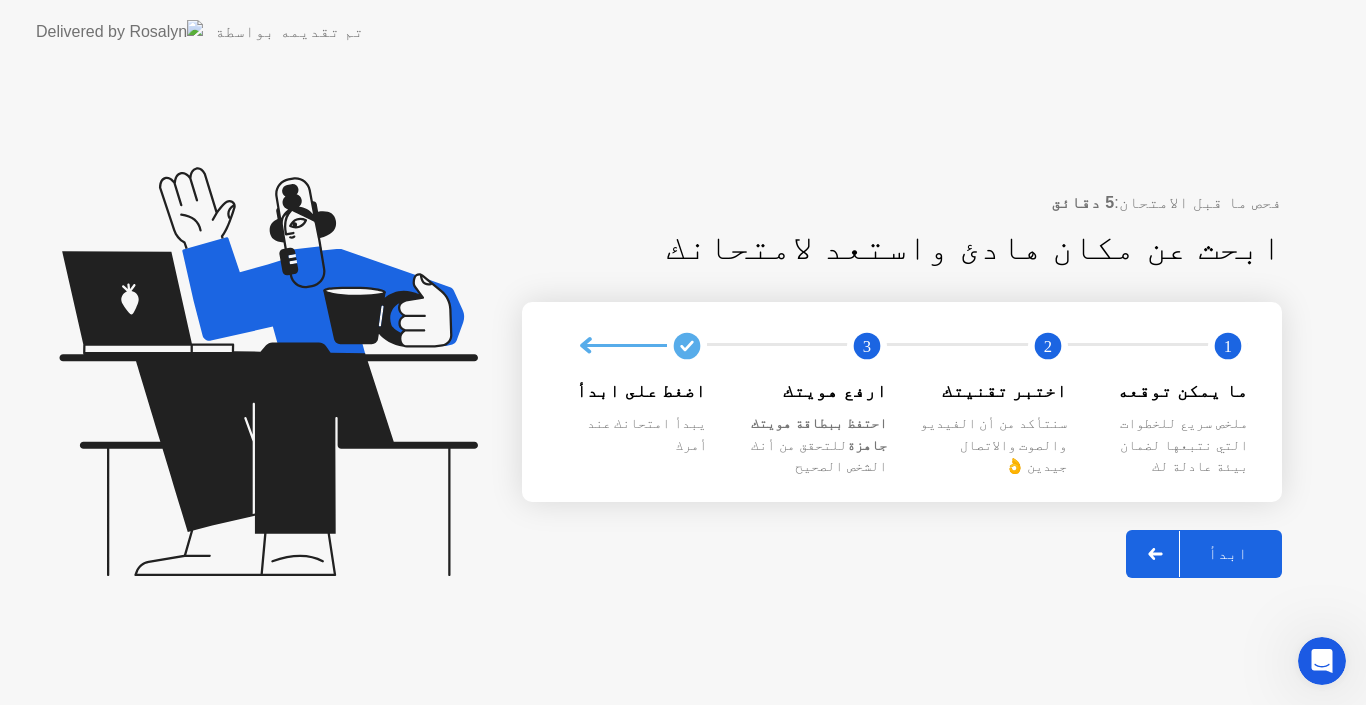 click 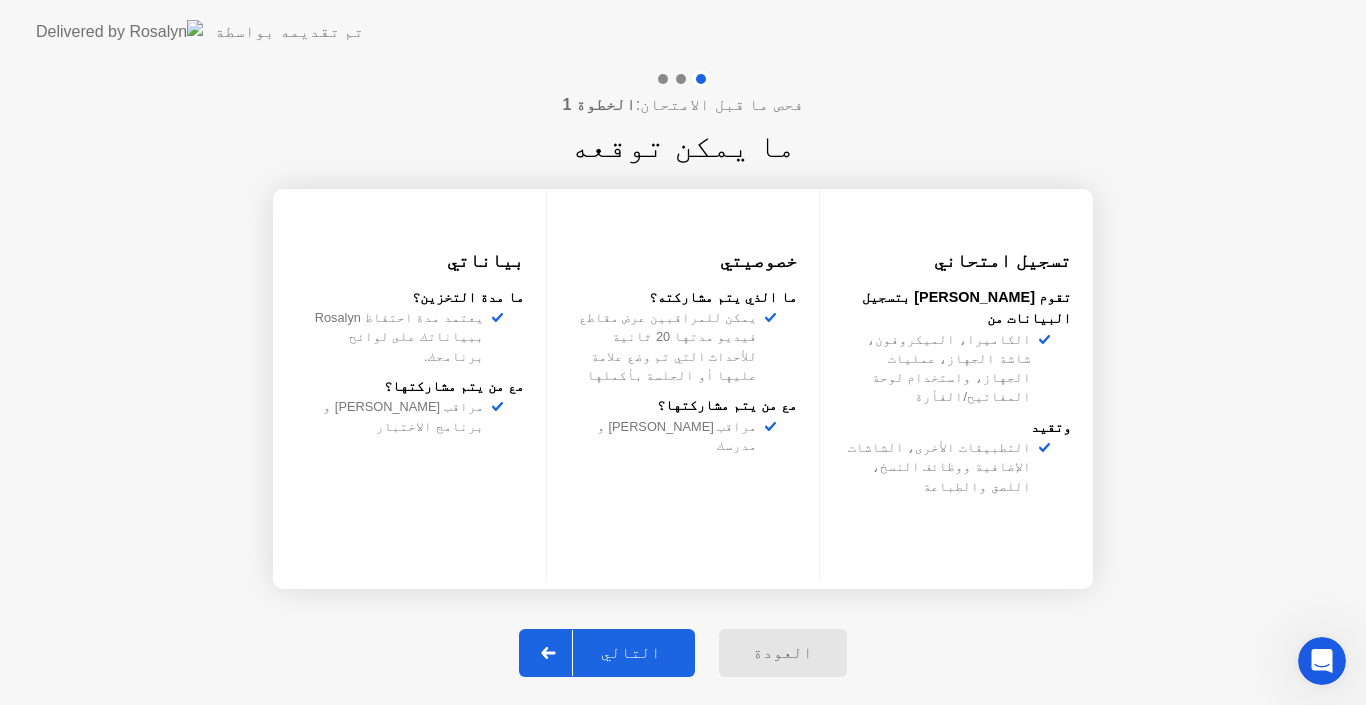 click 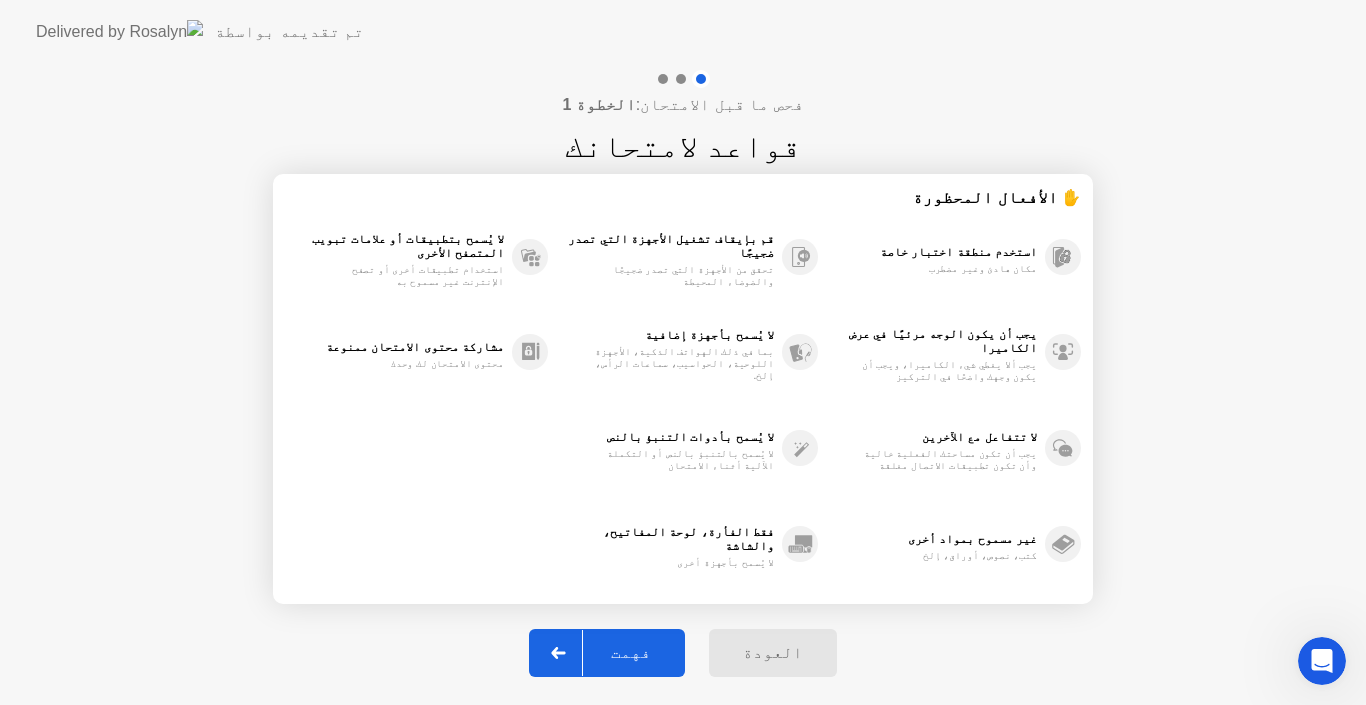 click 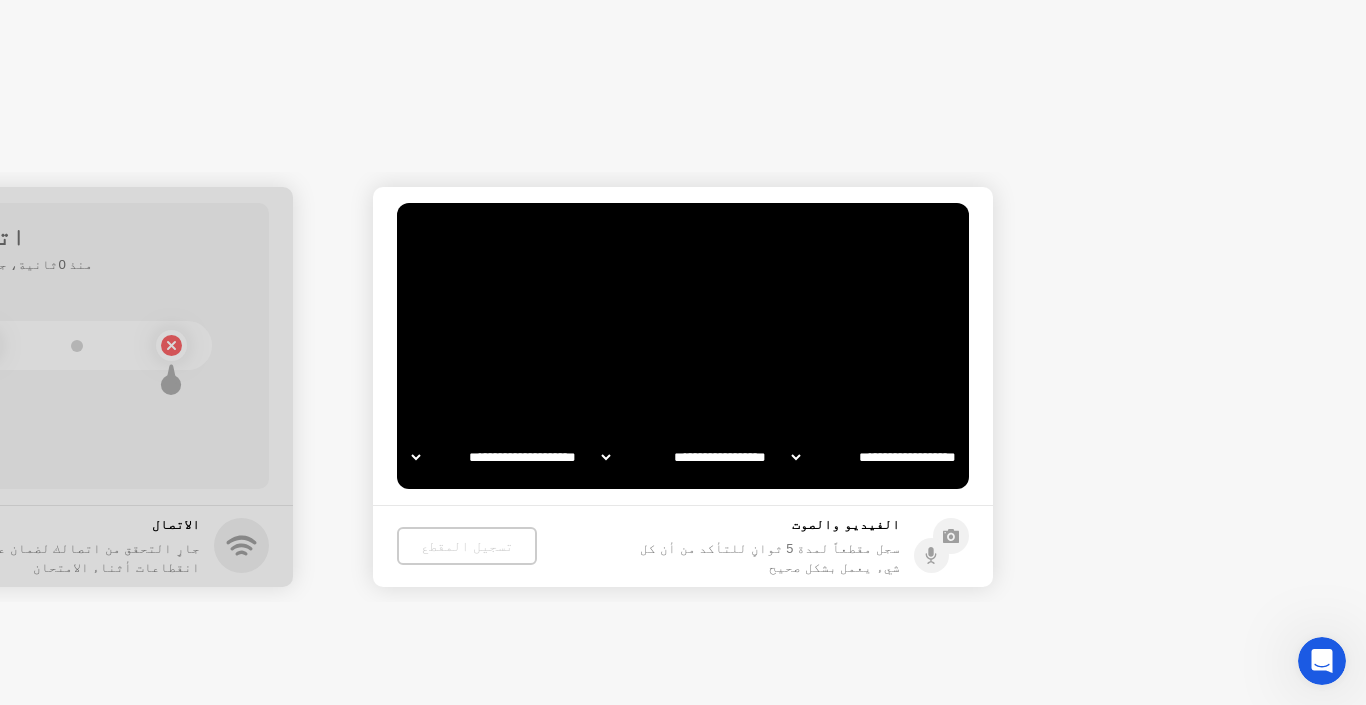select on "**********" 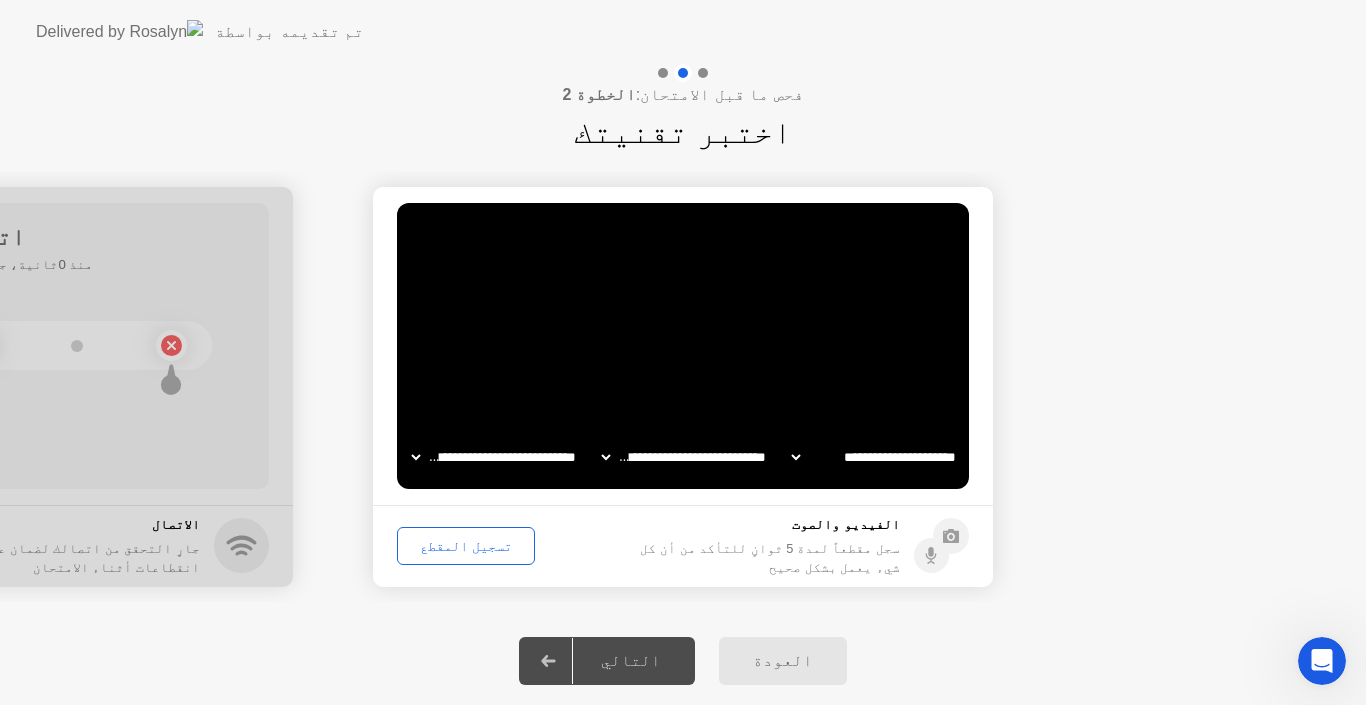 click 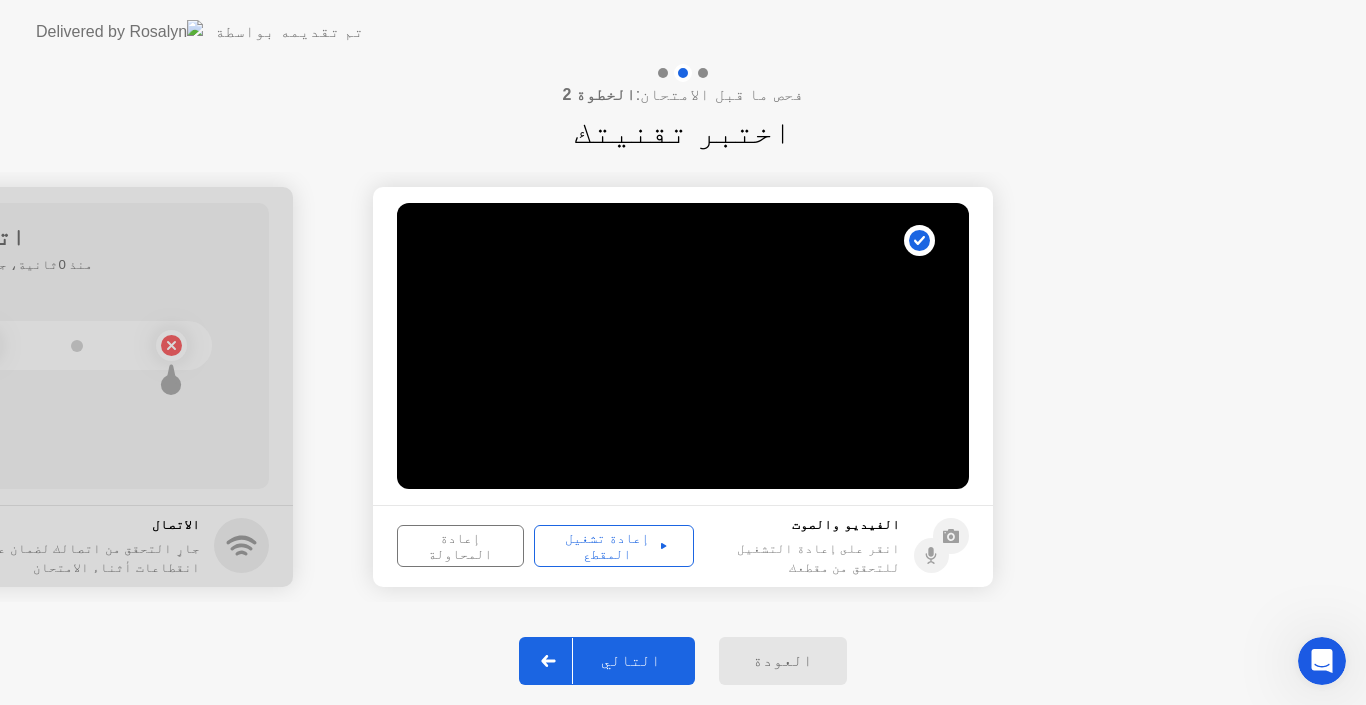 click on "التالي" 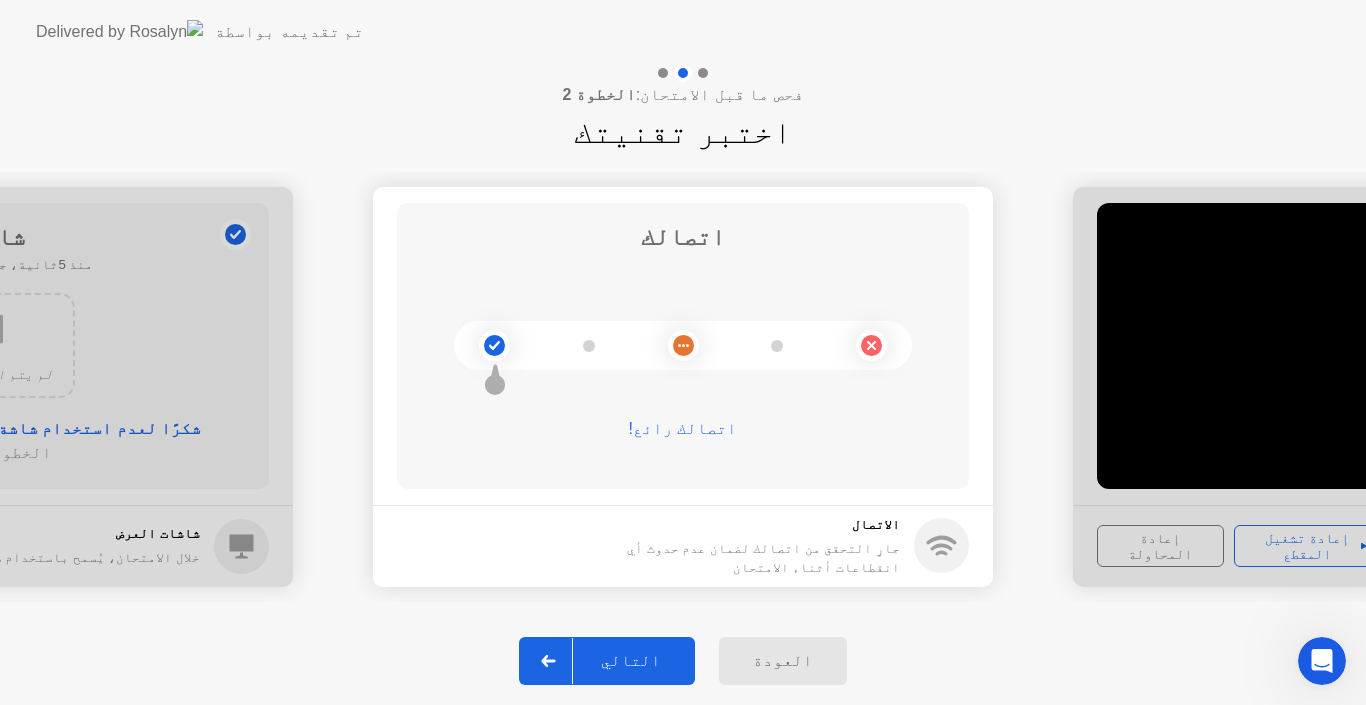 click on "التالي" 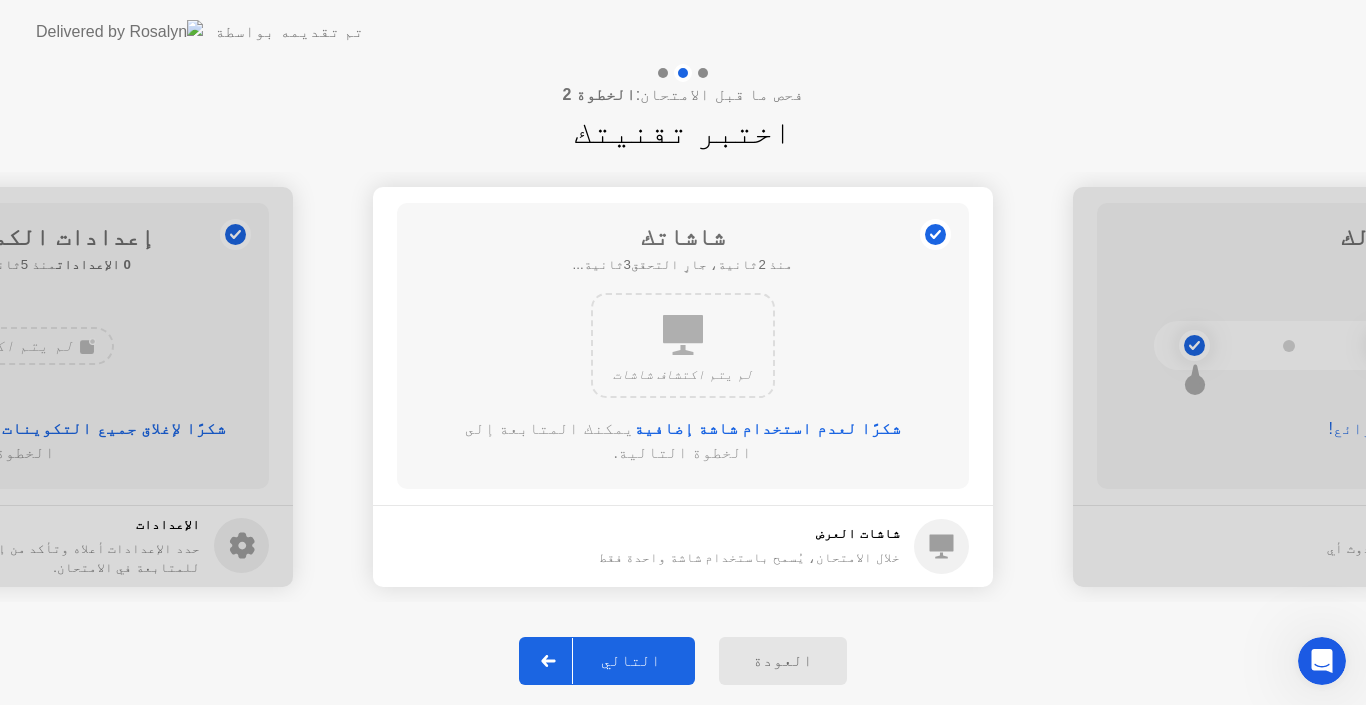 click 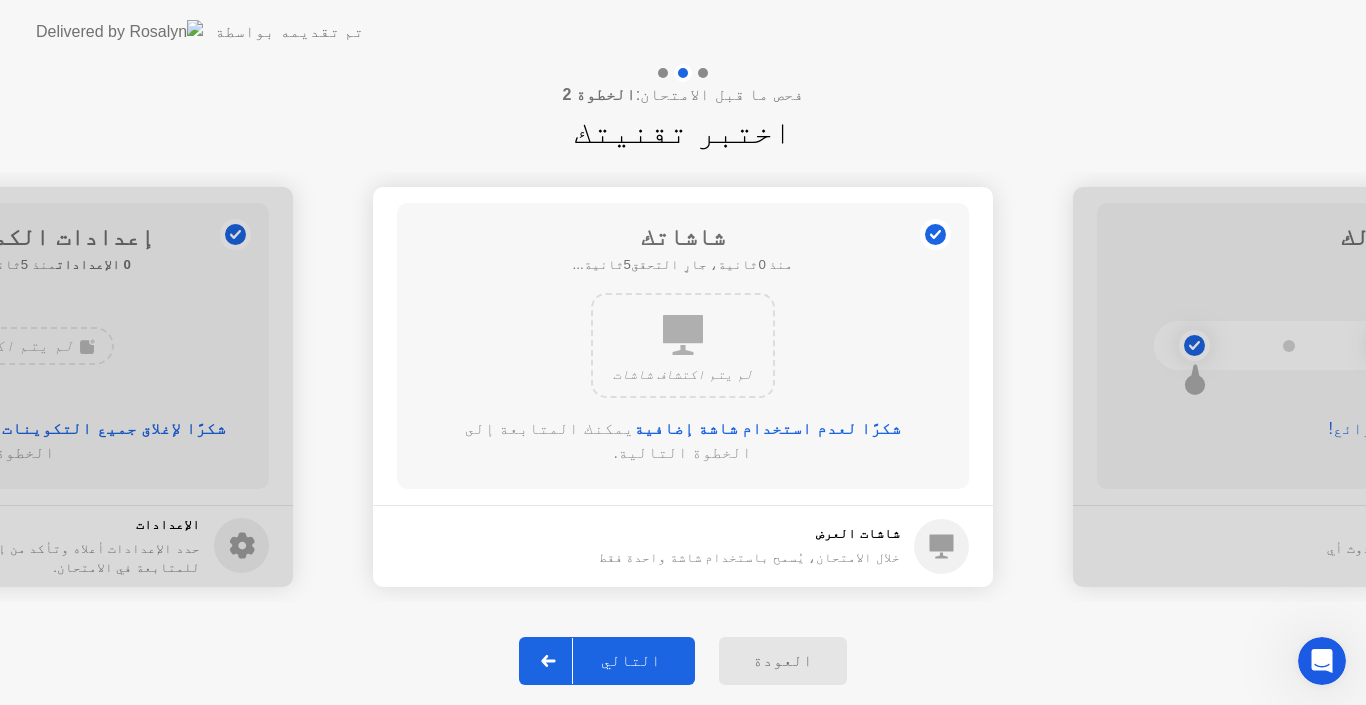 click on "العودة" 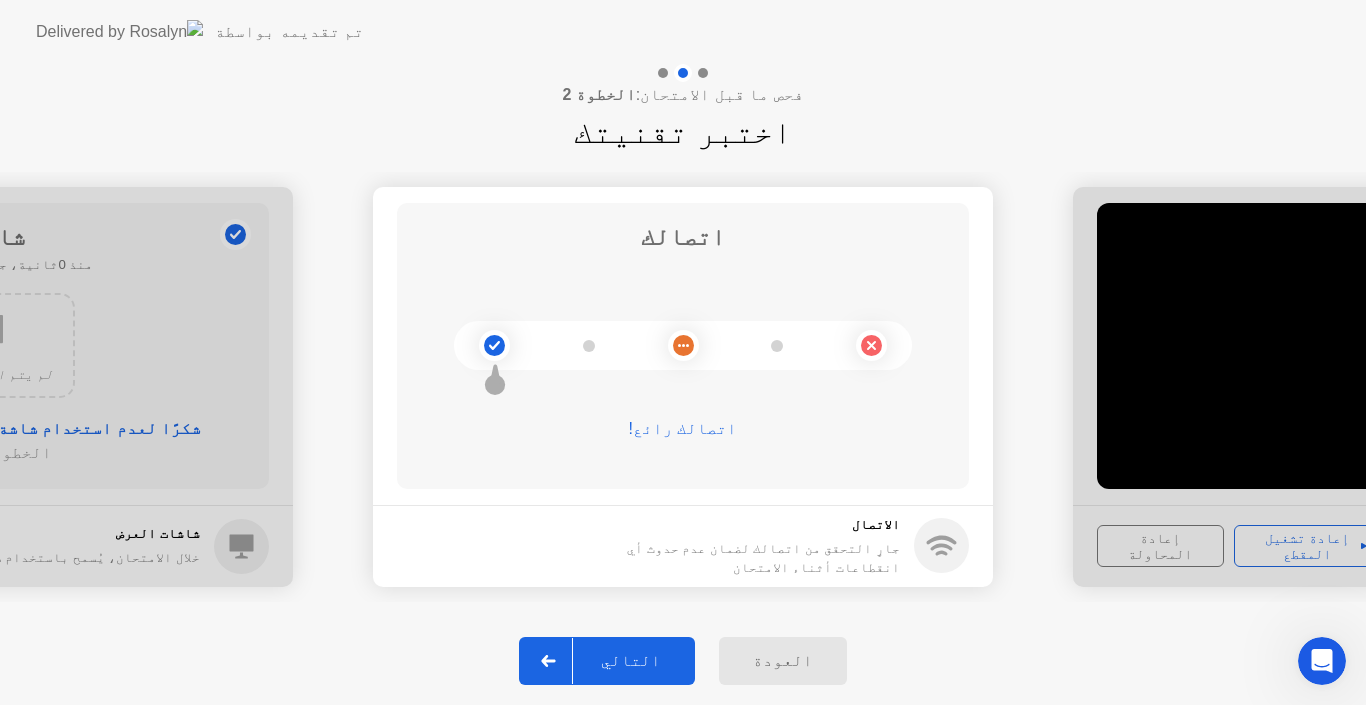 click on "العودة" 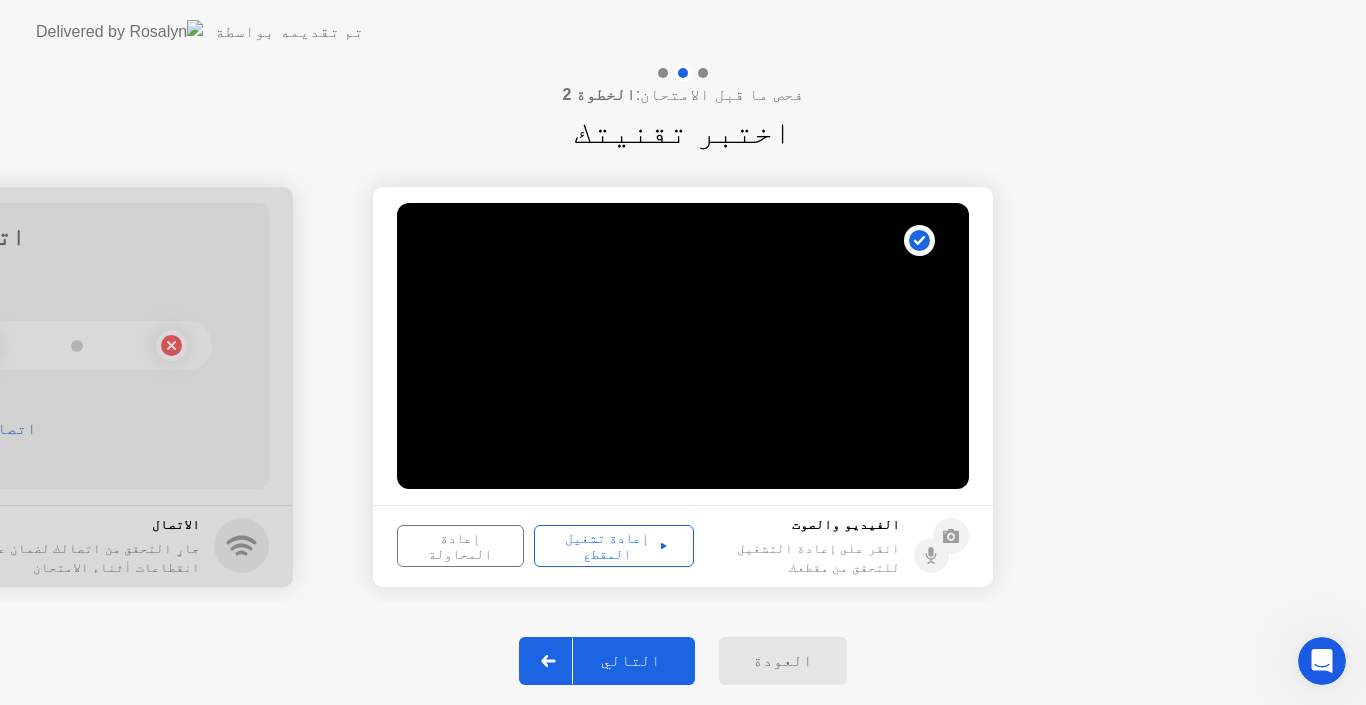 click on "إعادة تشغيل المقطع" 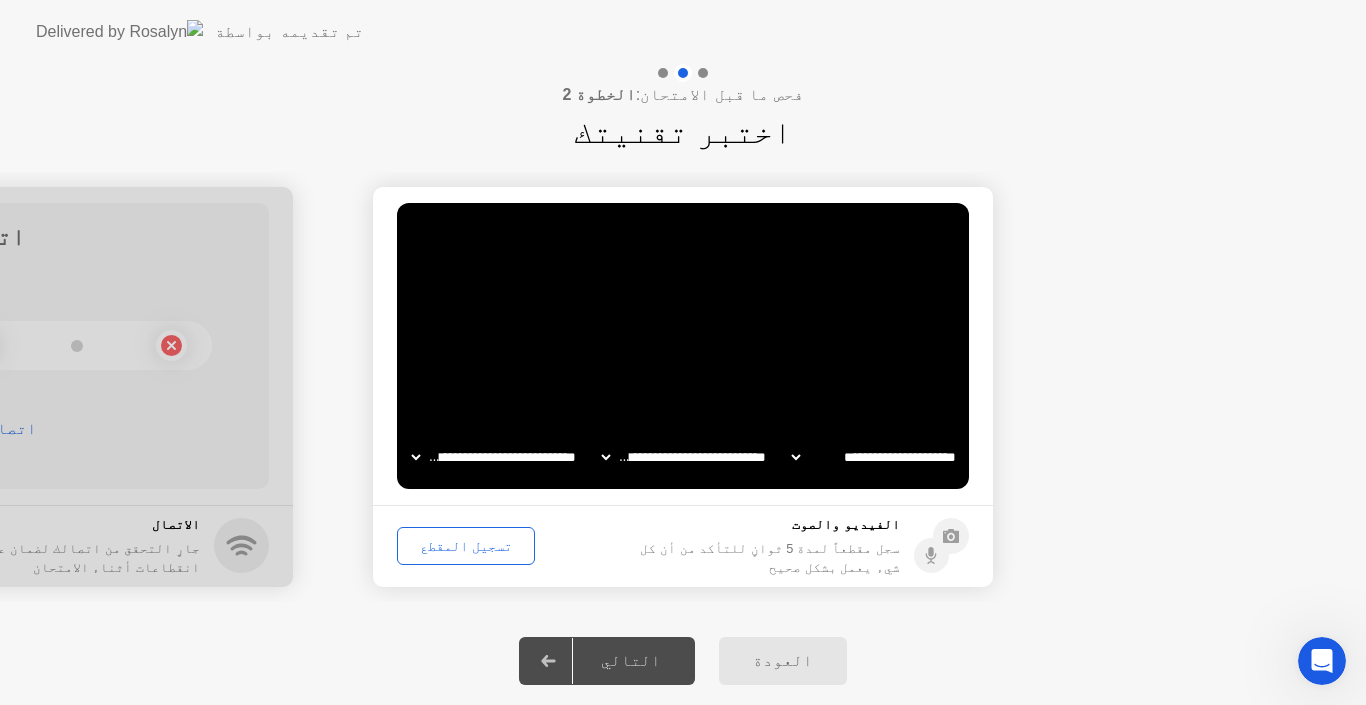 click on "تسجيل المقطع" 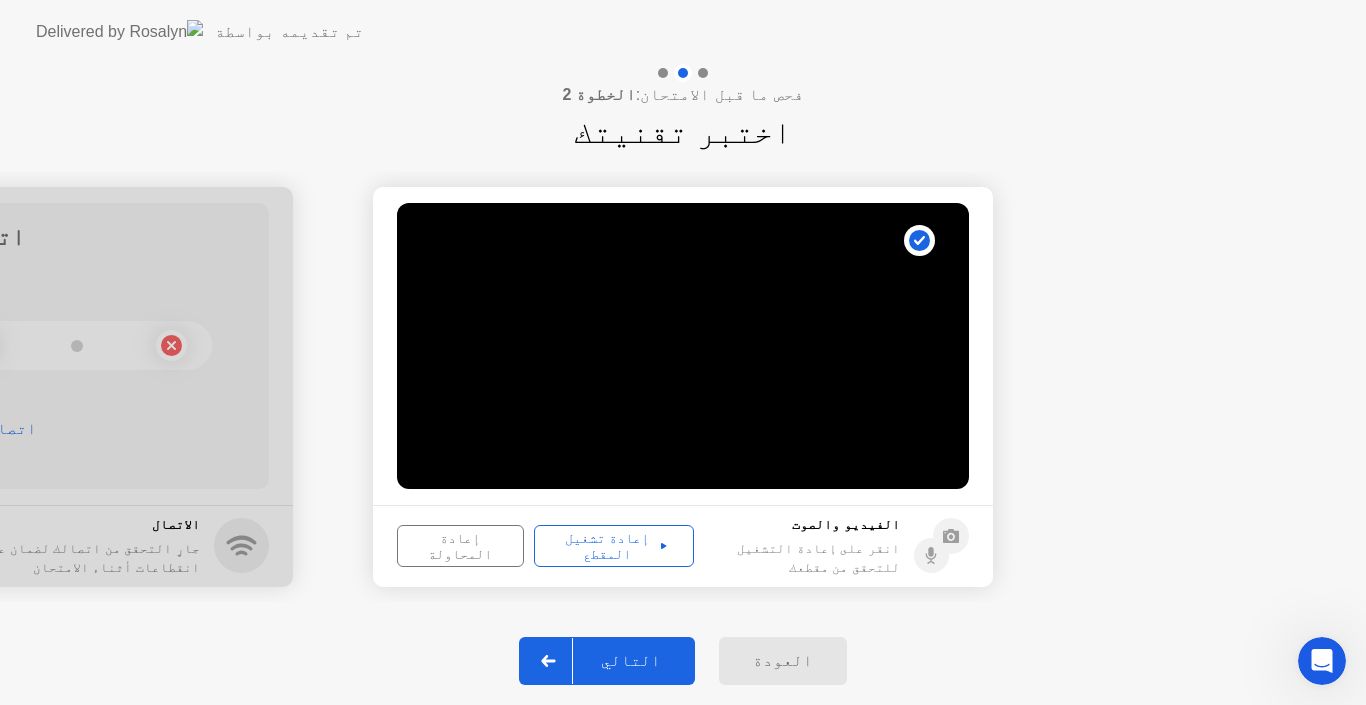 click on "التالي" 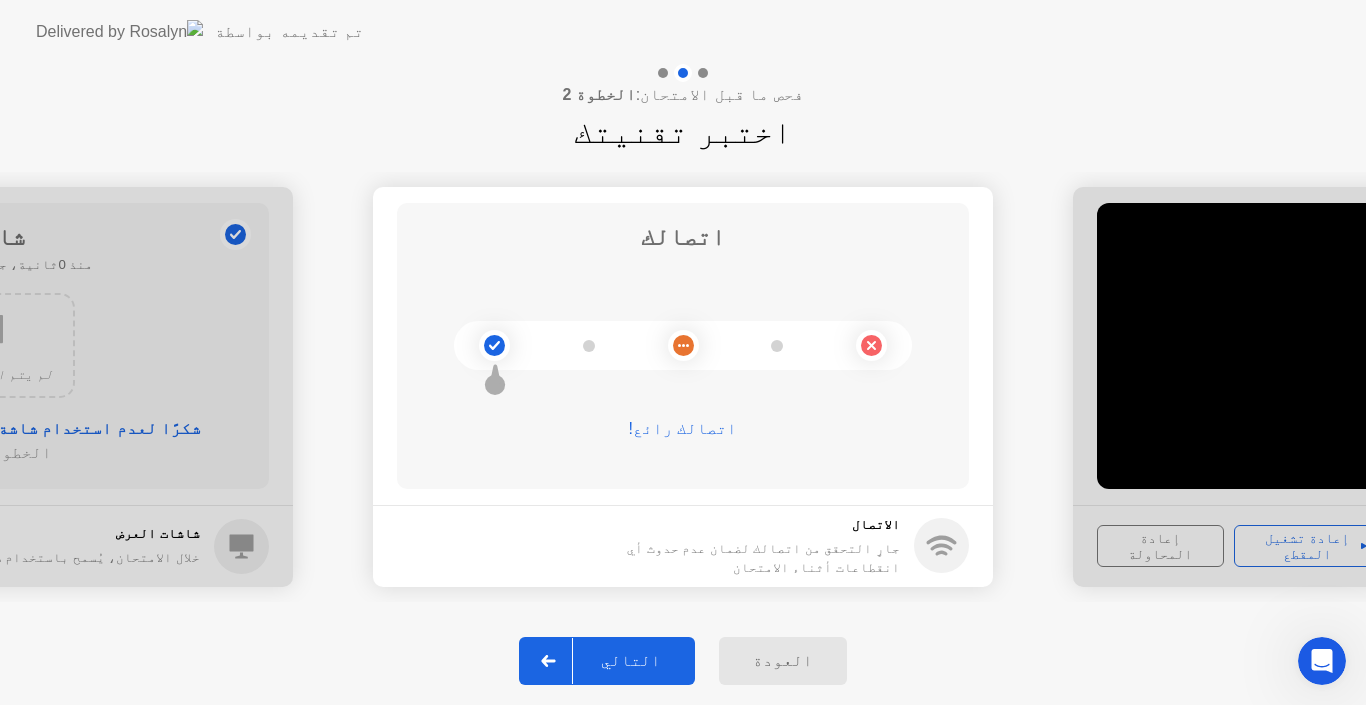 click on "التالي" 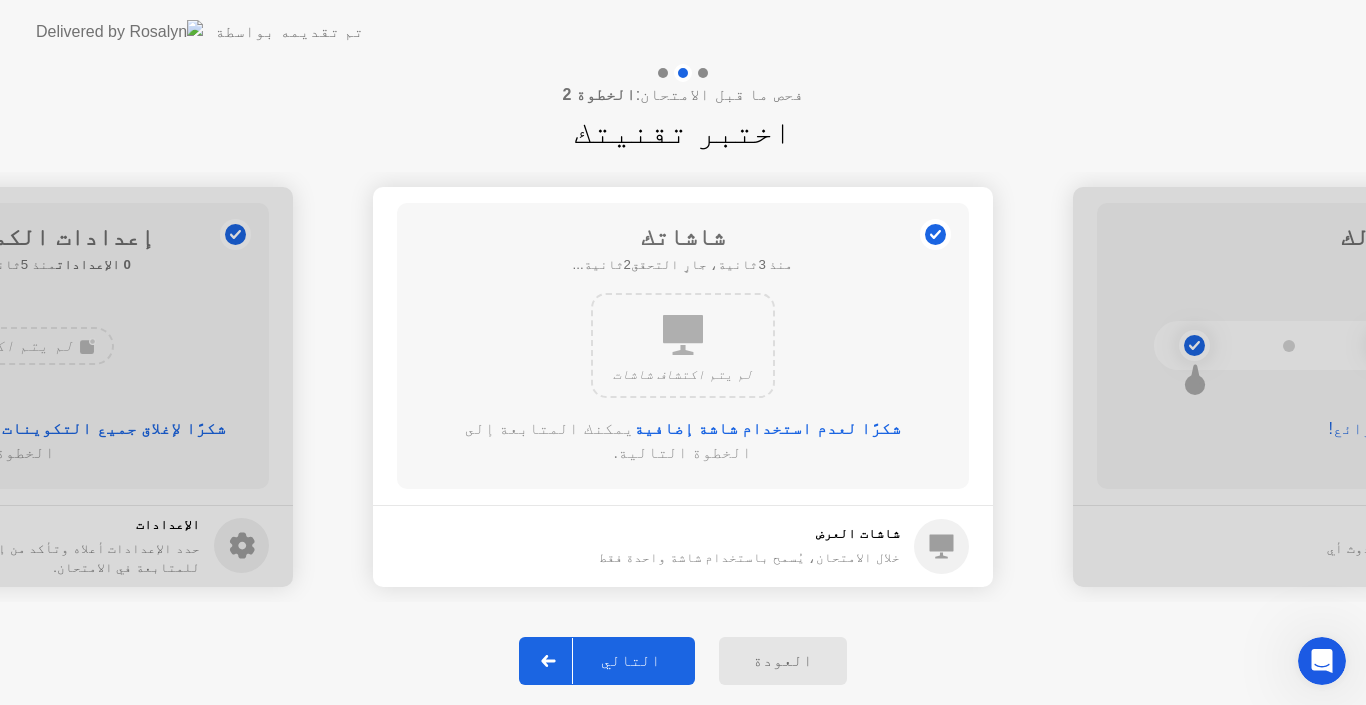 click on "التالي" 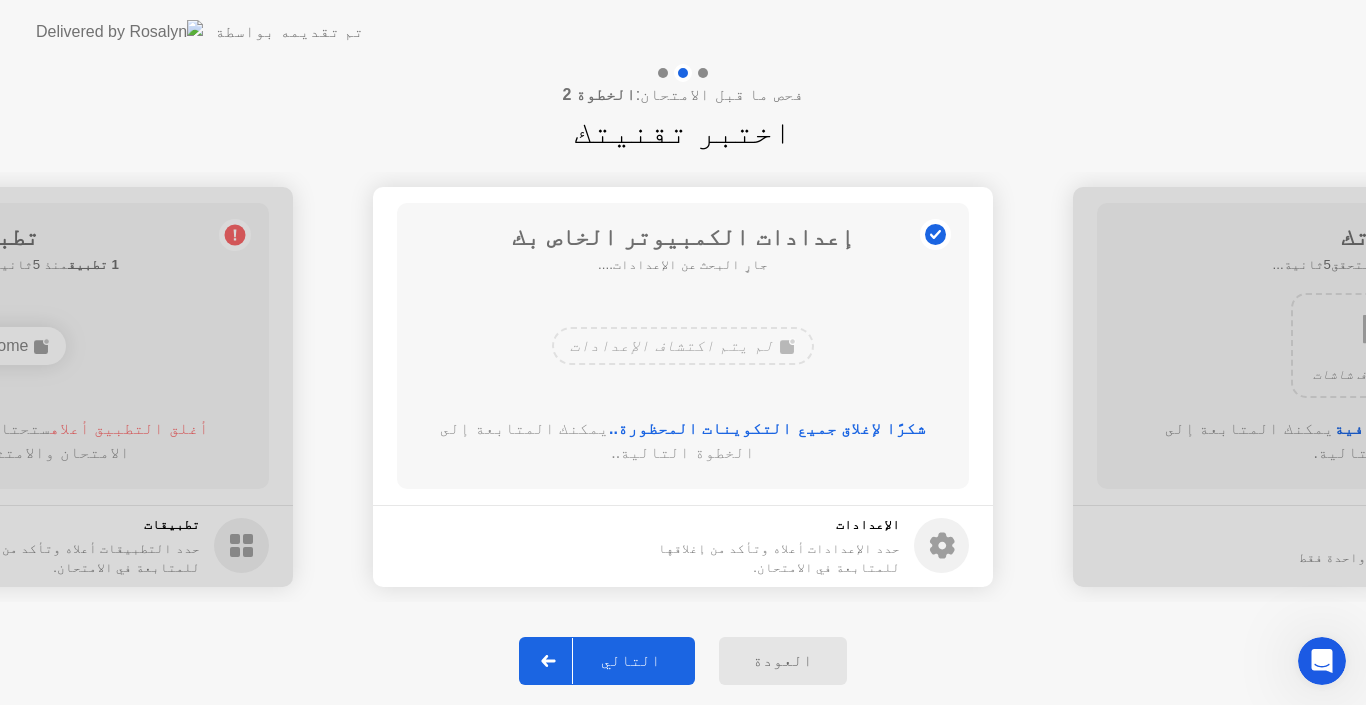 click on "التالي" 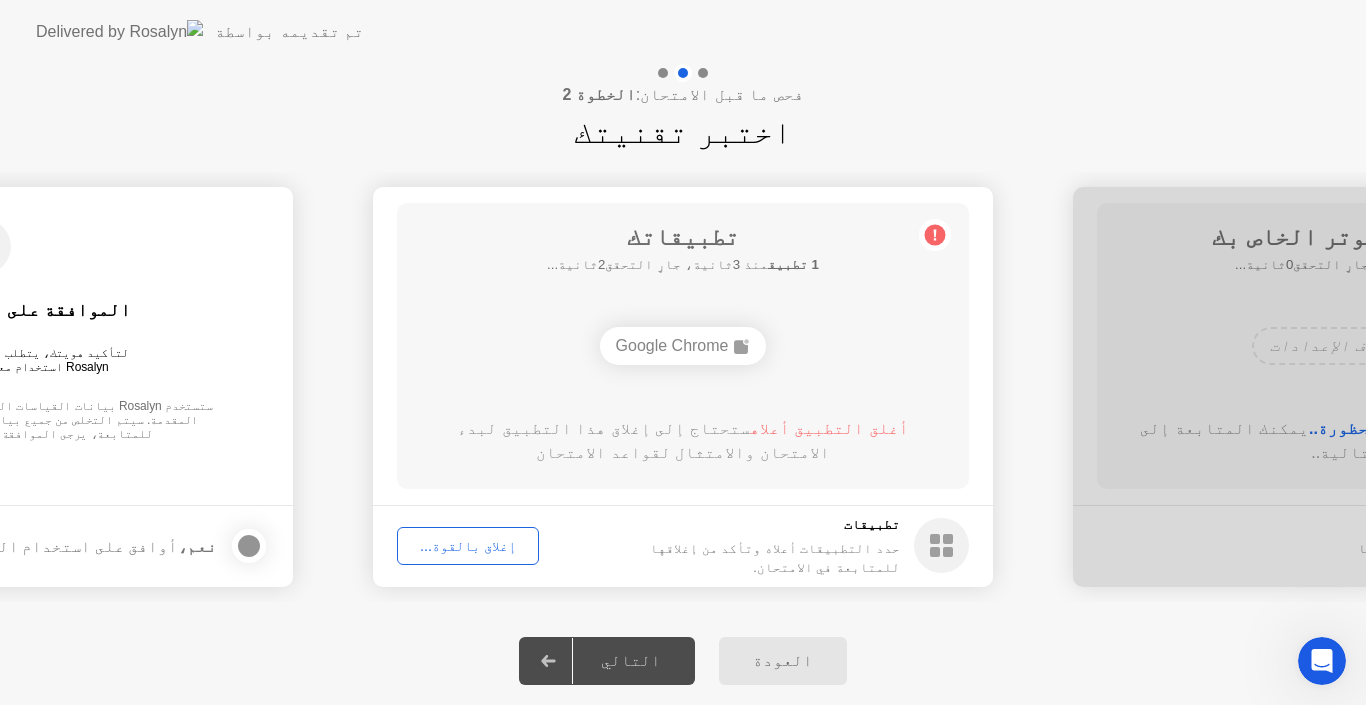 click on "Google Chrome" 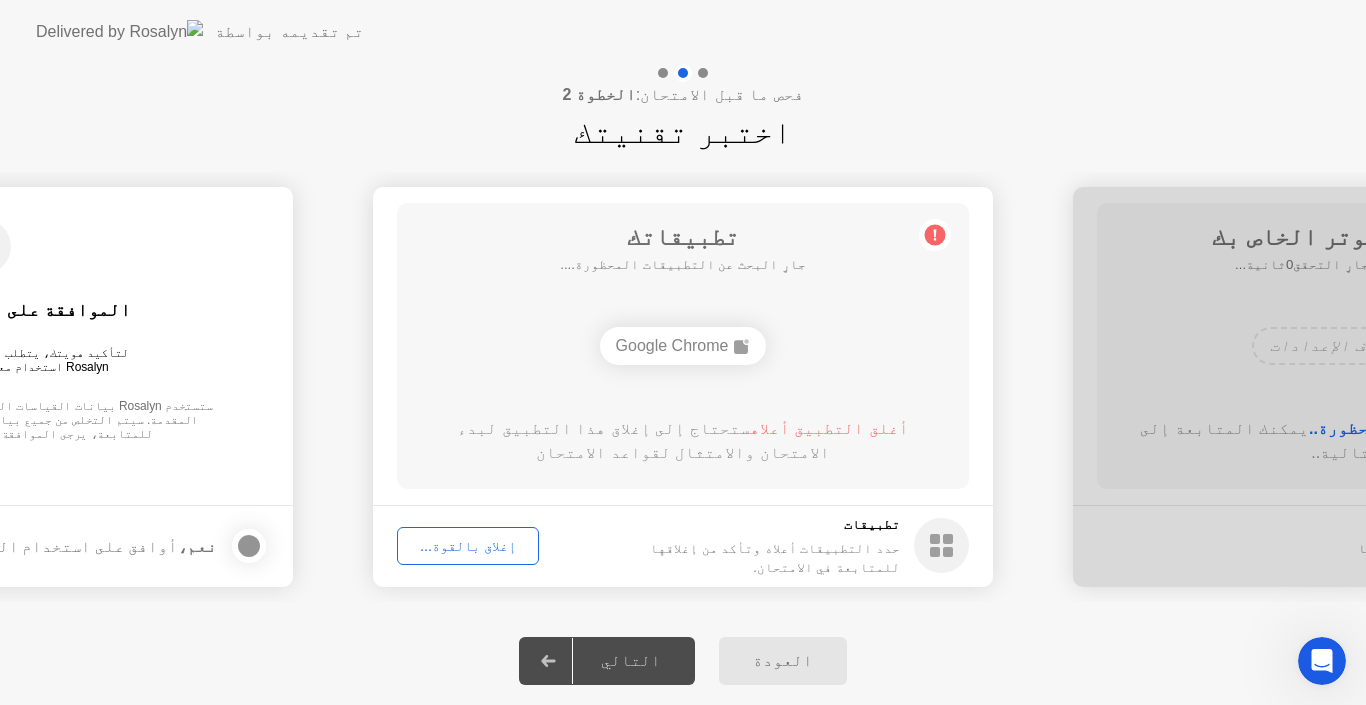 click on "إغلاق بالقوة..." 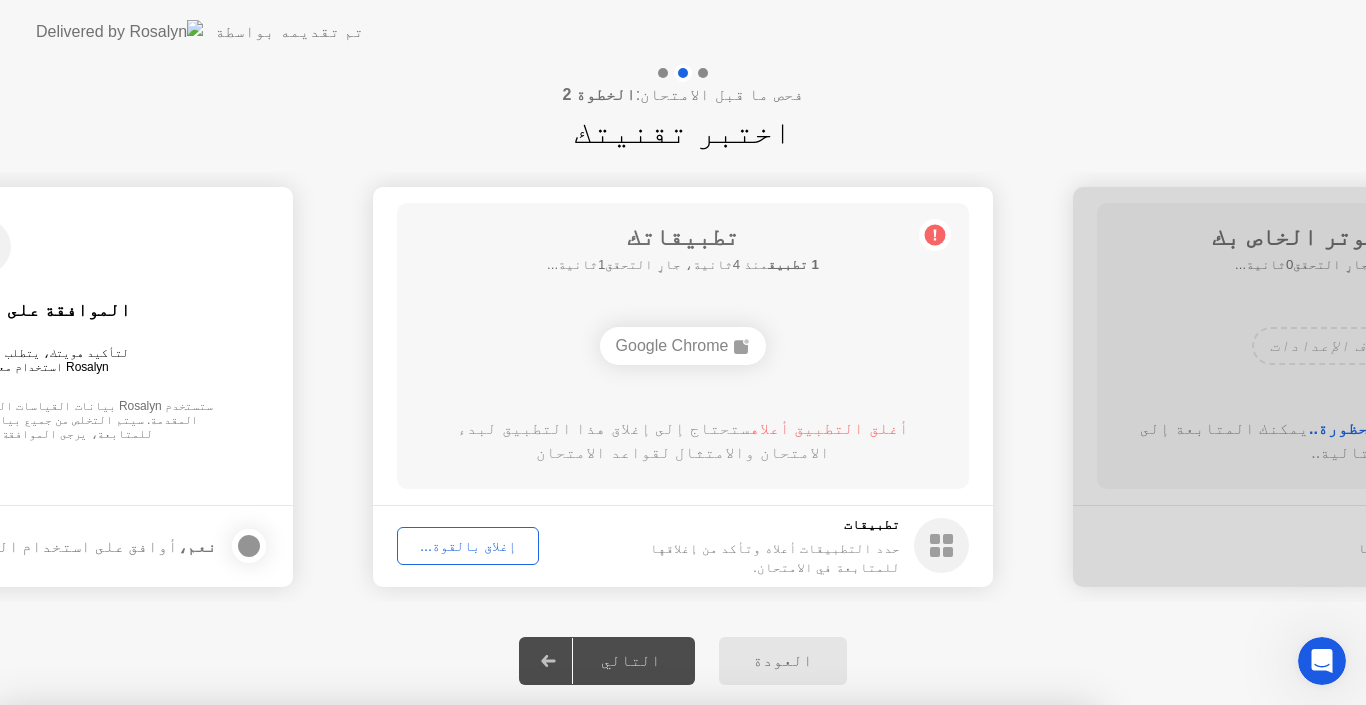 click on "تأكيد" at bounding box center [614, 981] 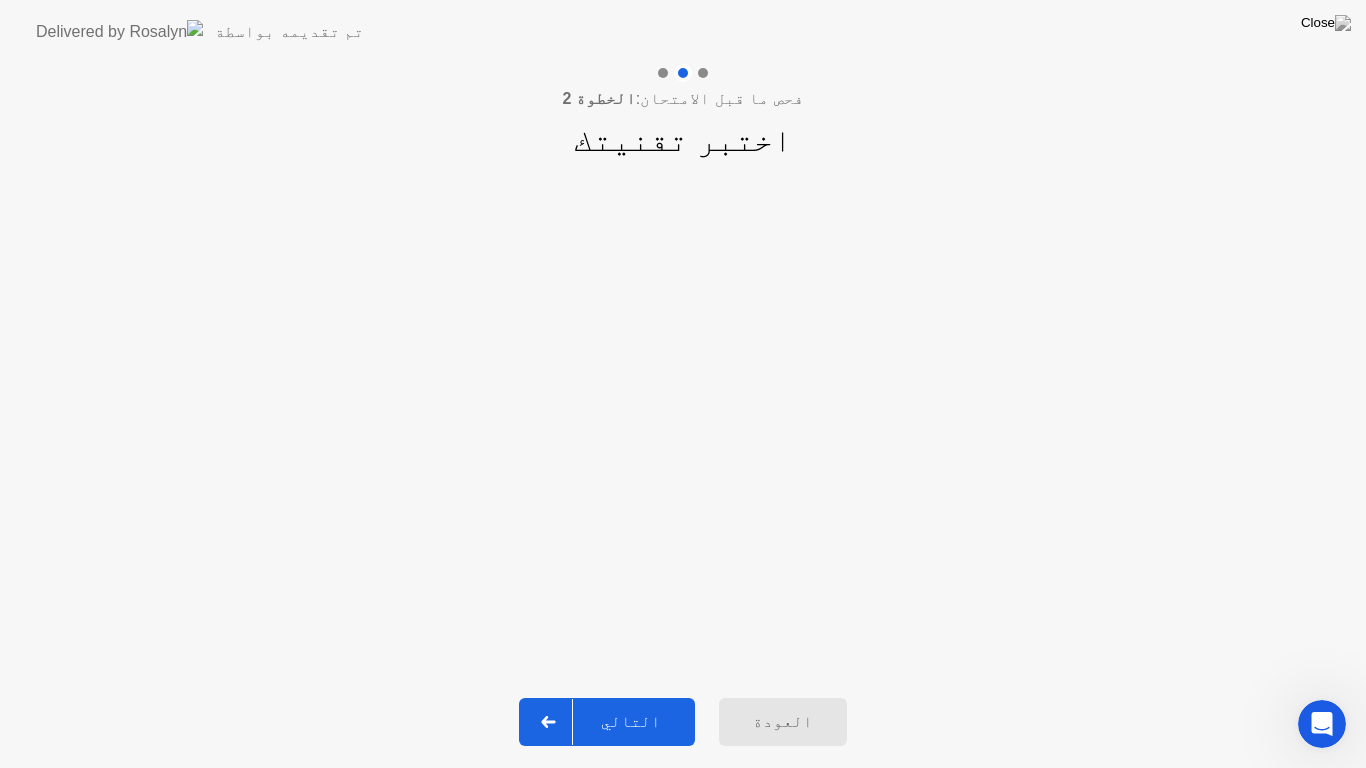 click on "التالي" 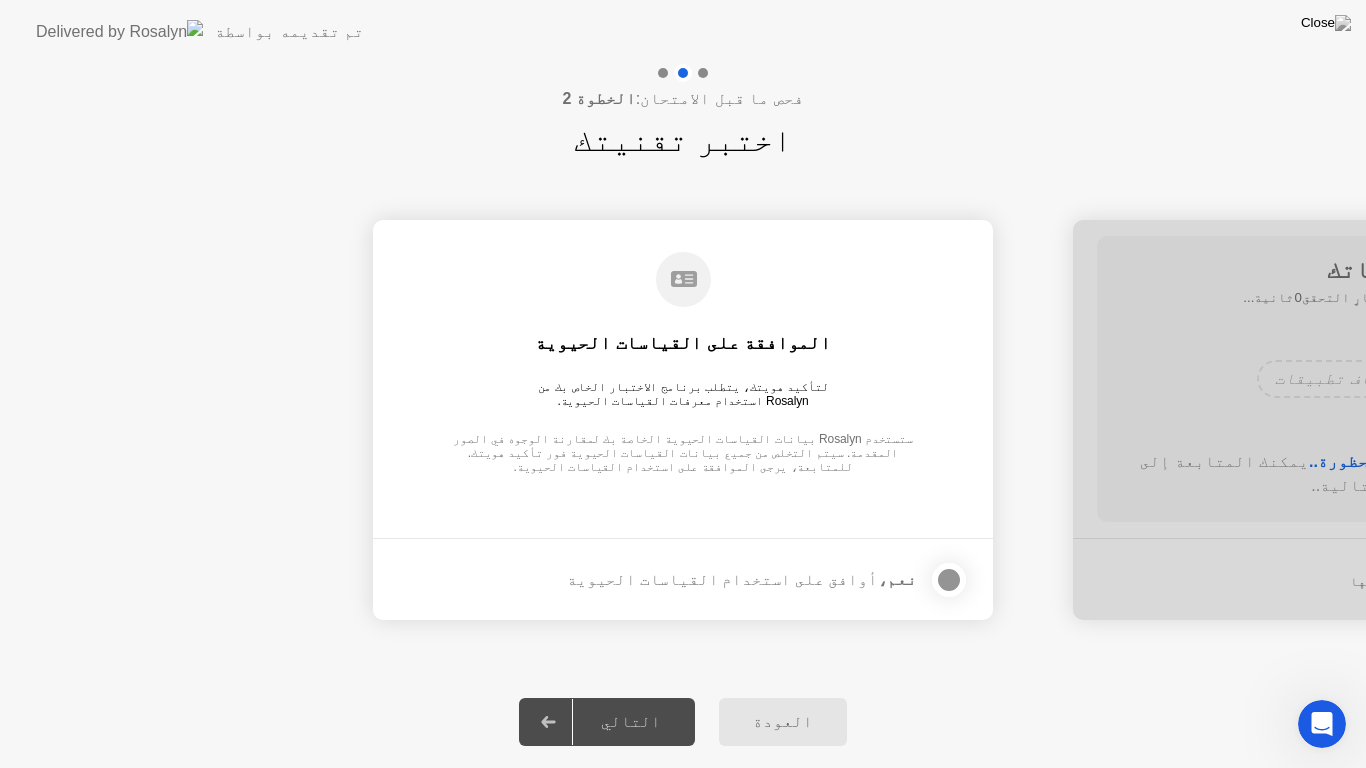 click 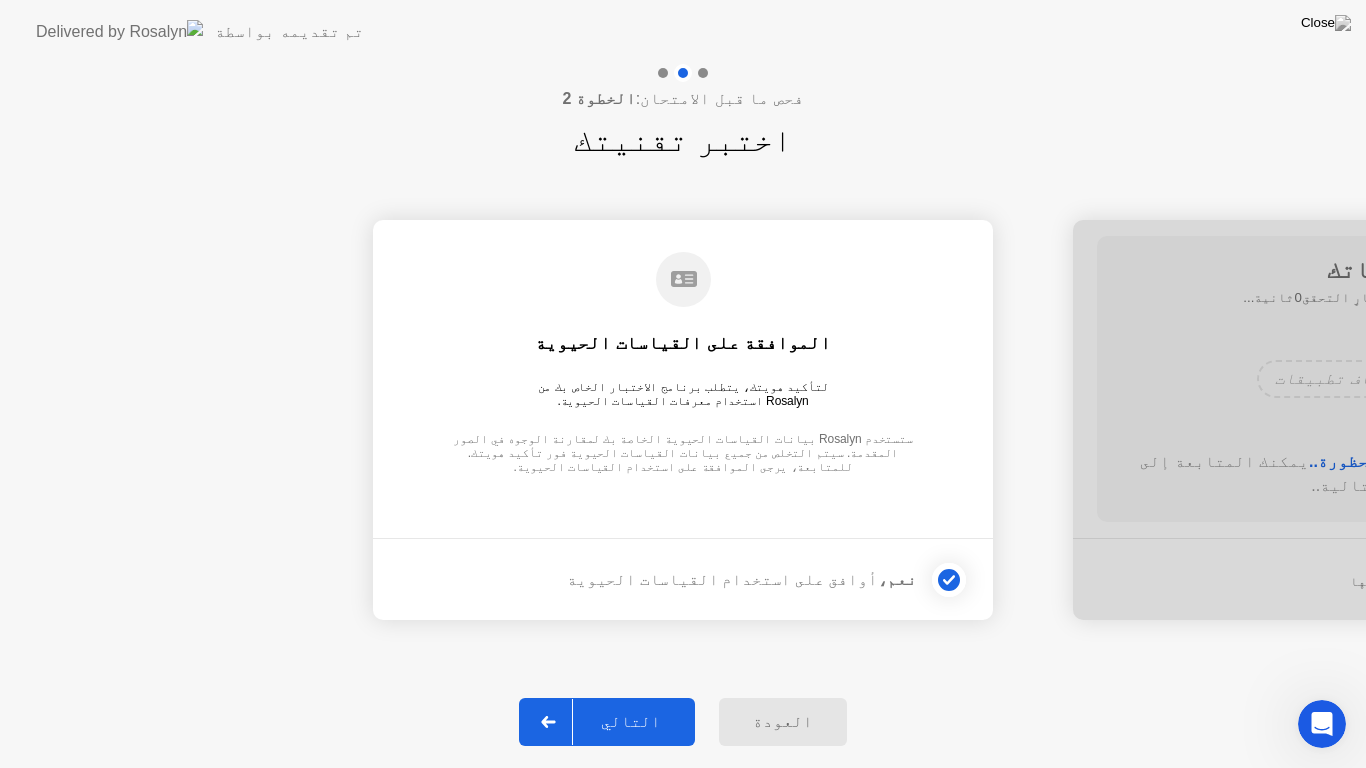 click on "التالي" 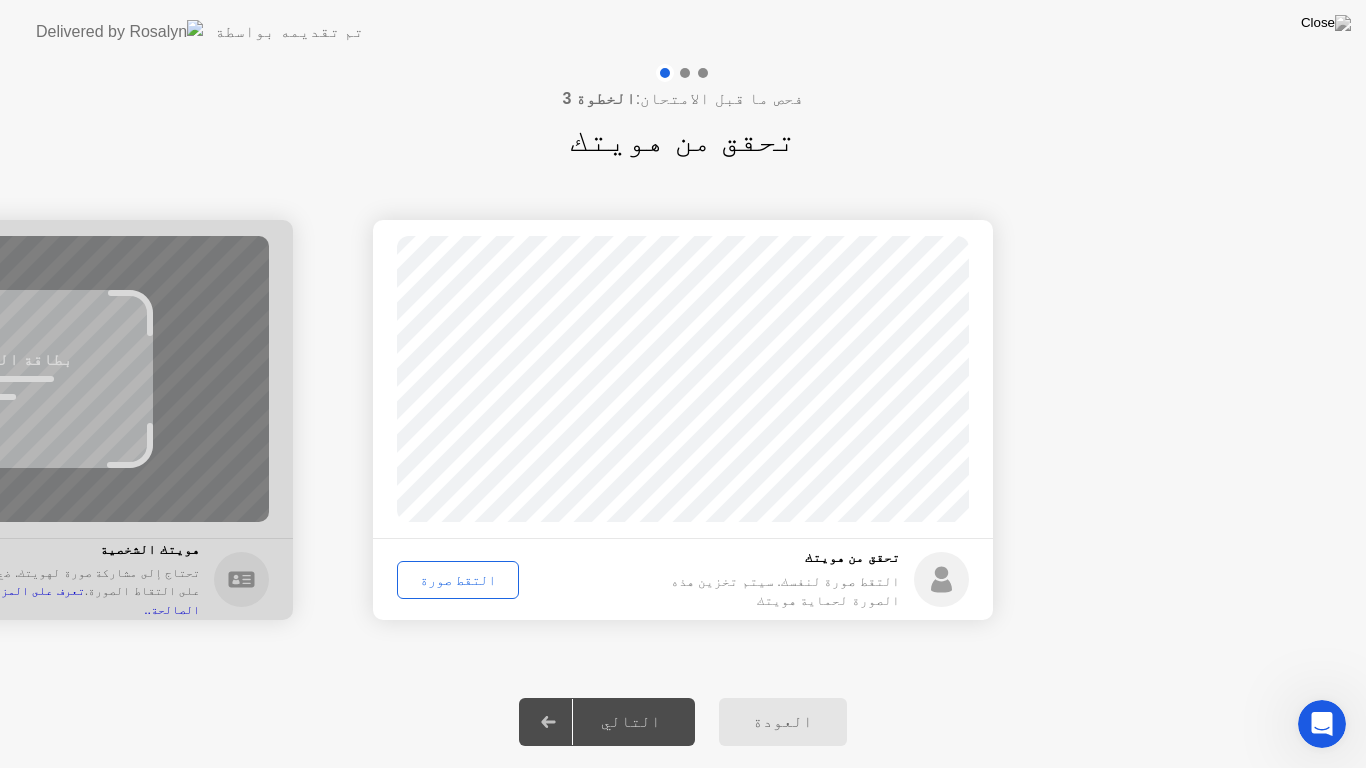 click on "التقط صورة" 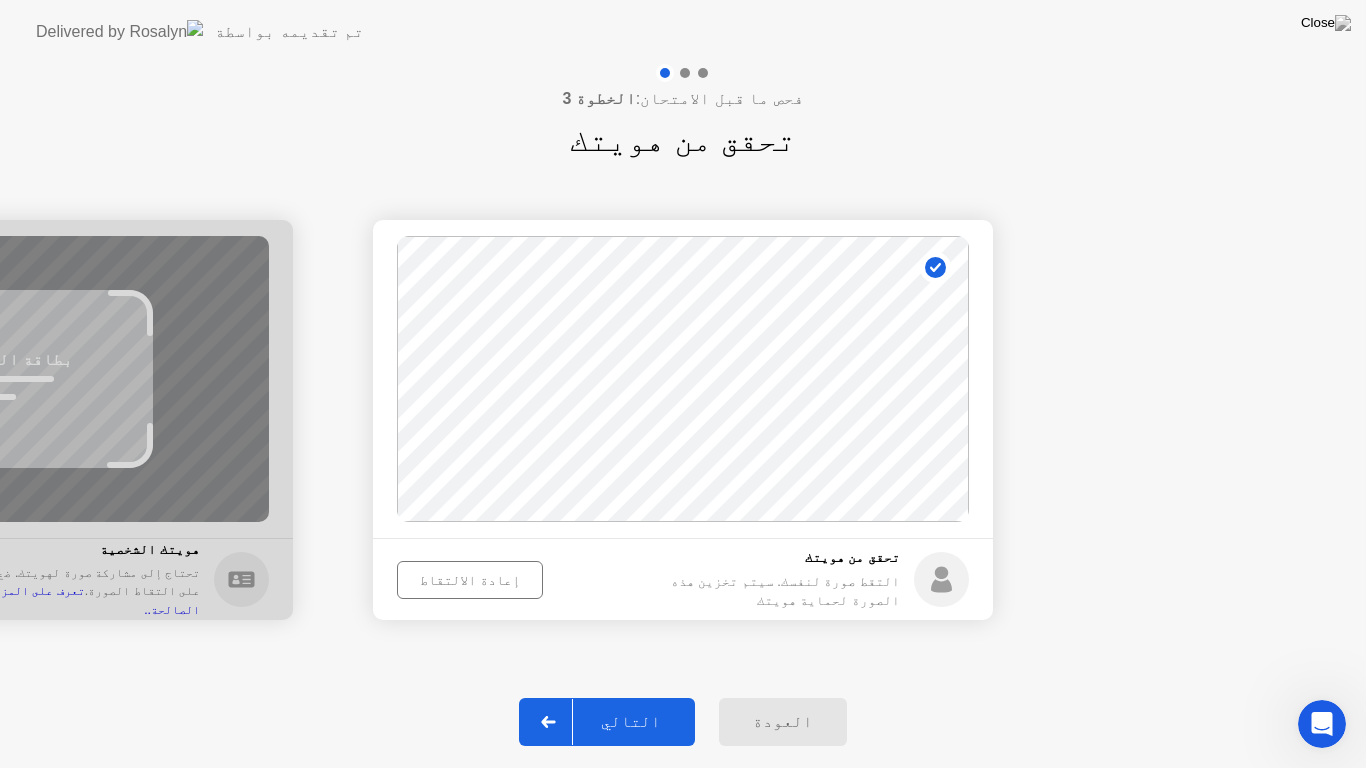 click on "التالي" 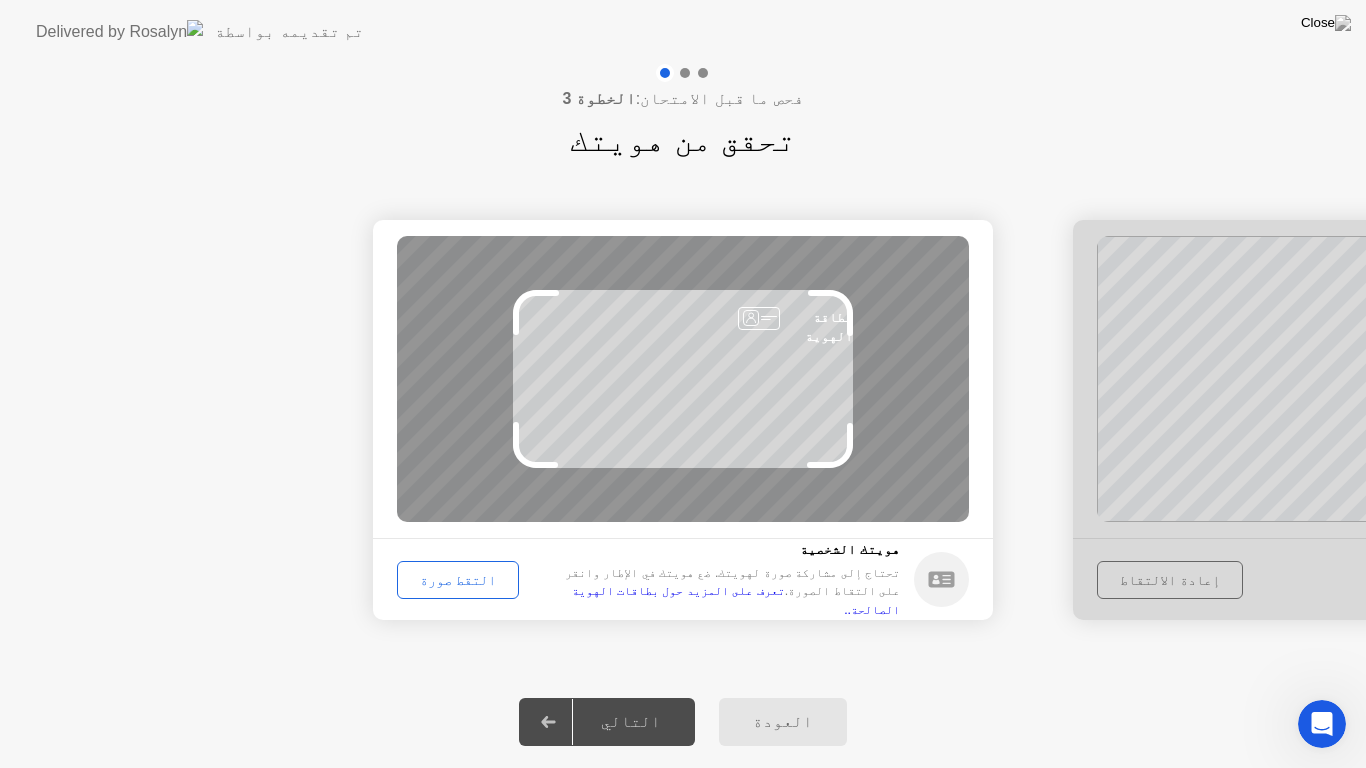 click on "التقط صورة" 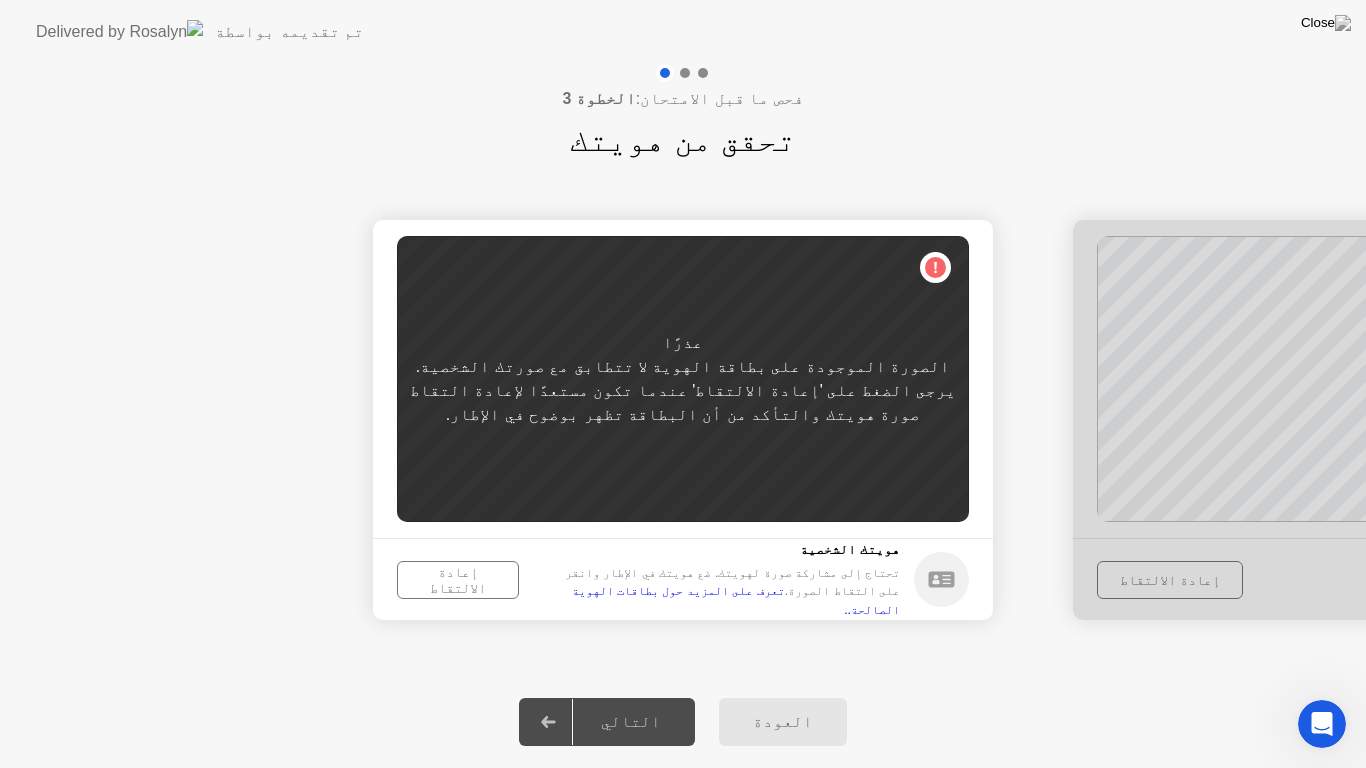 click on "إعادة الالتقاط" 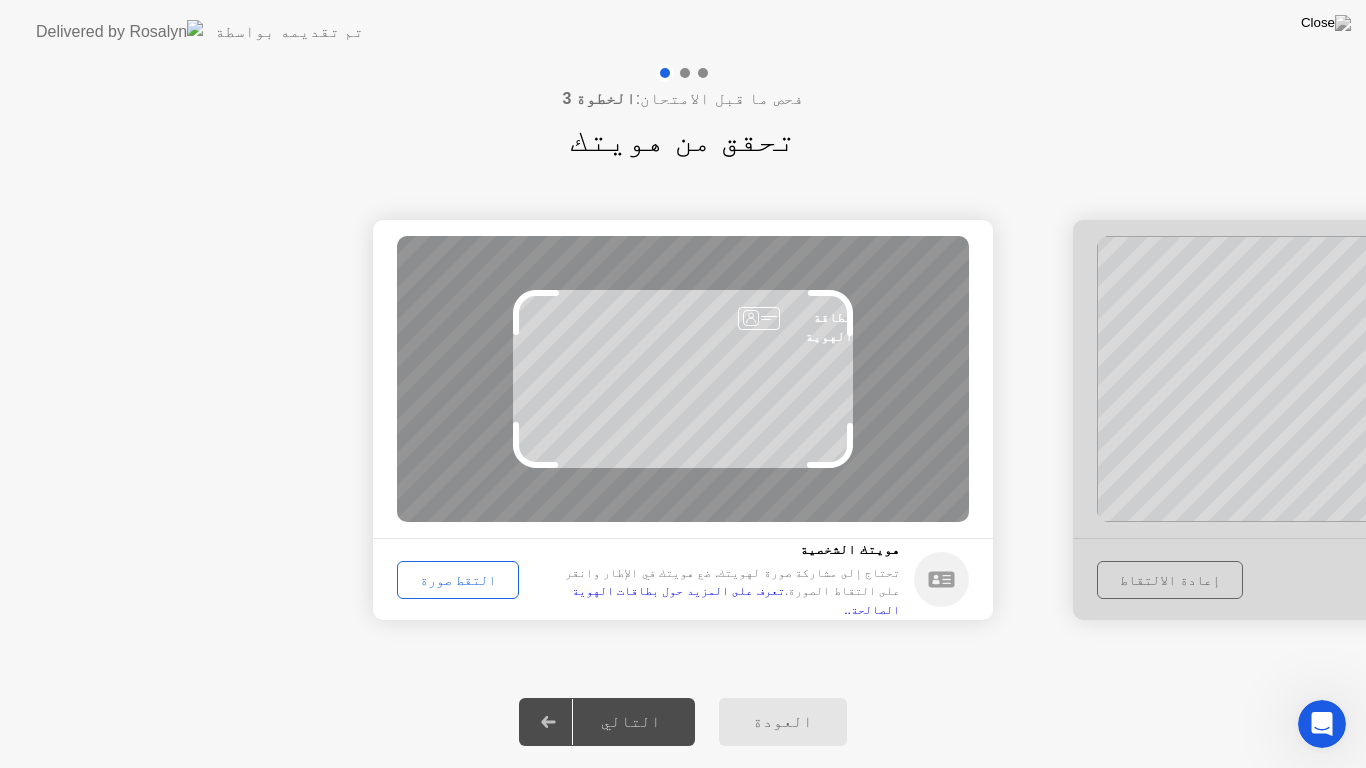 click on "التقط صورة" 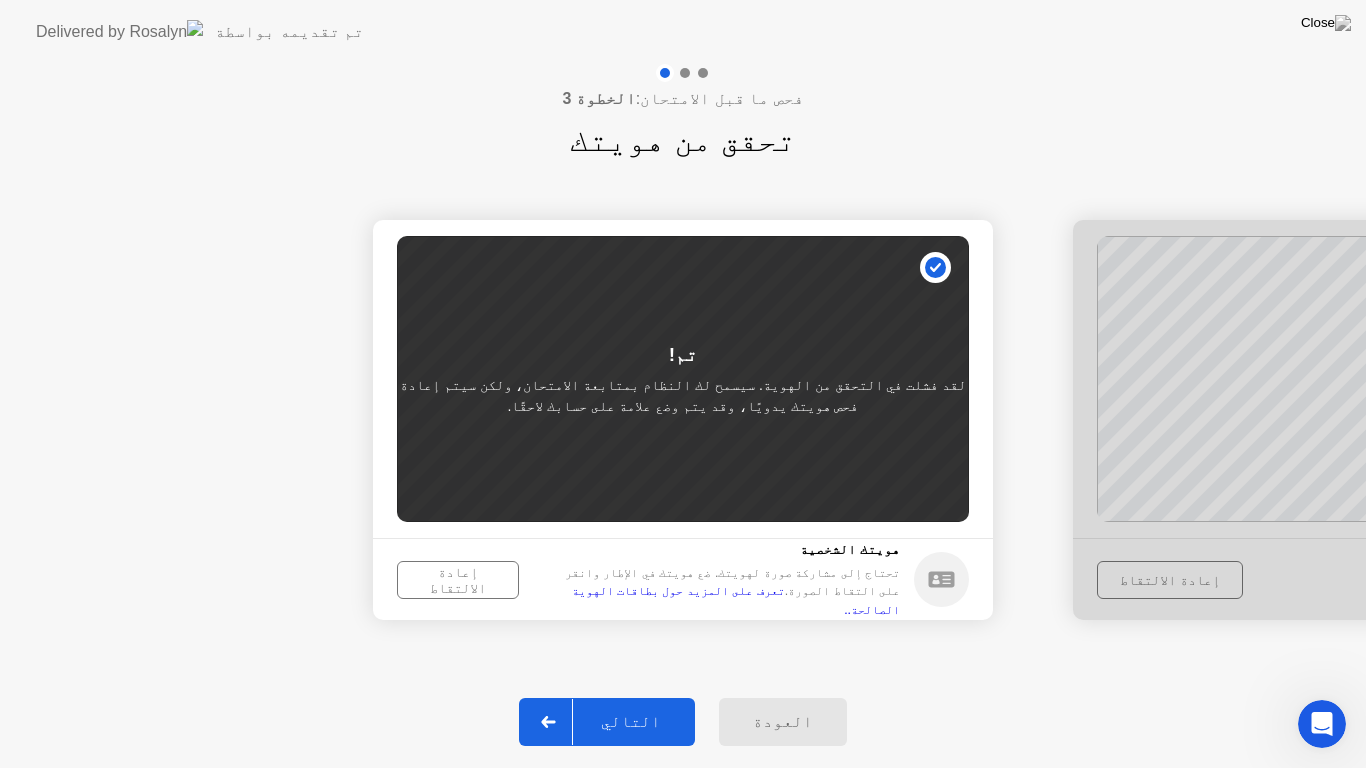 click on "التالي" 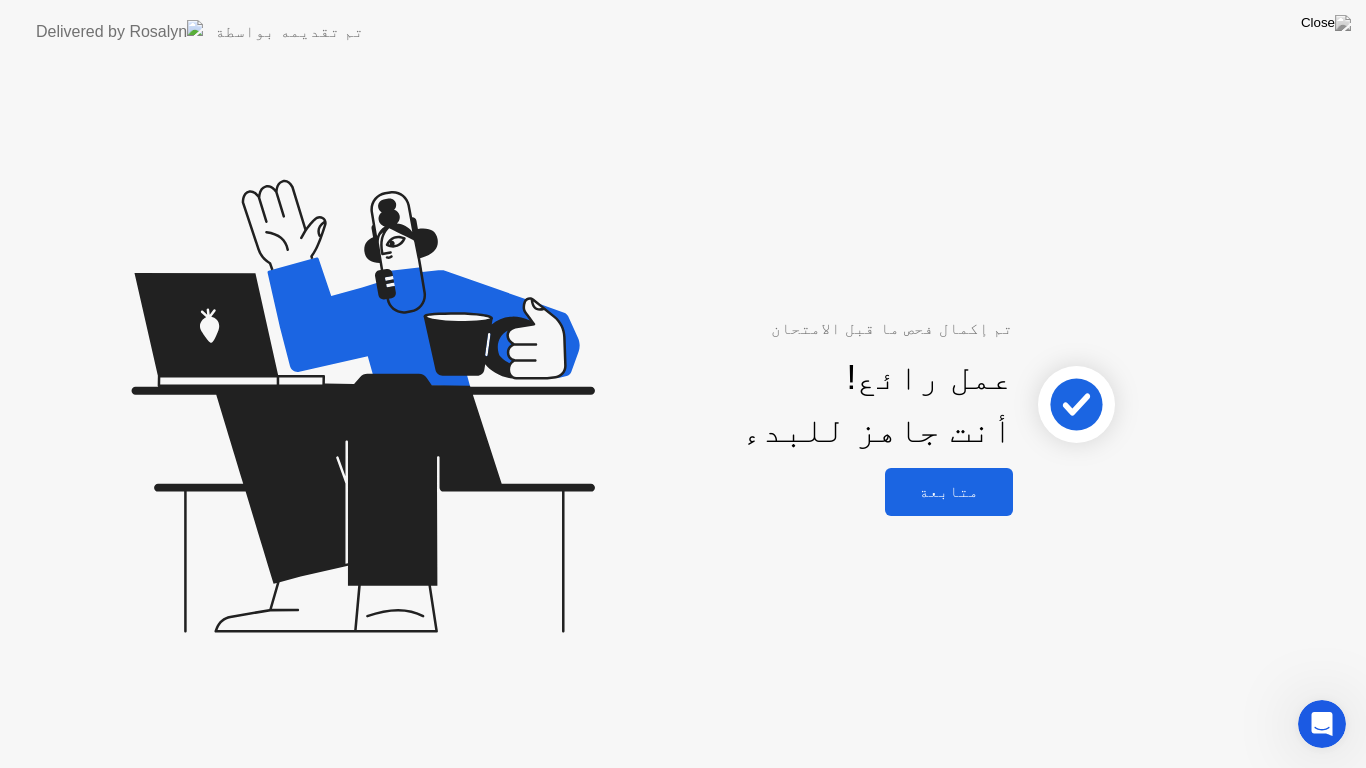 click on "متابعة" 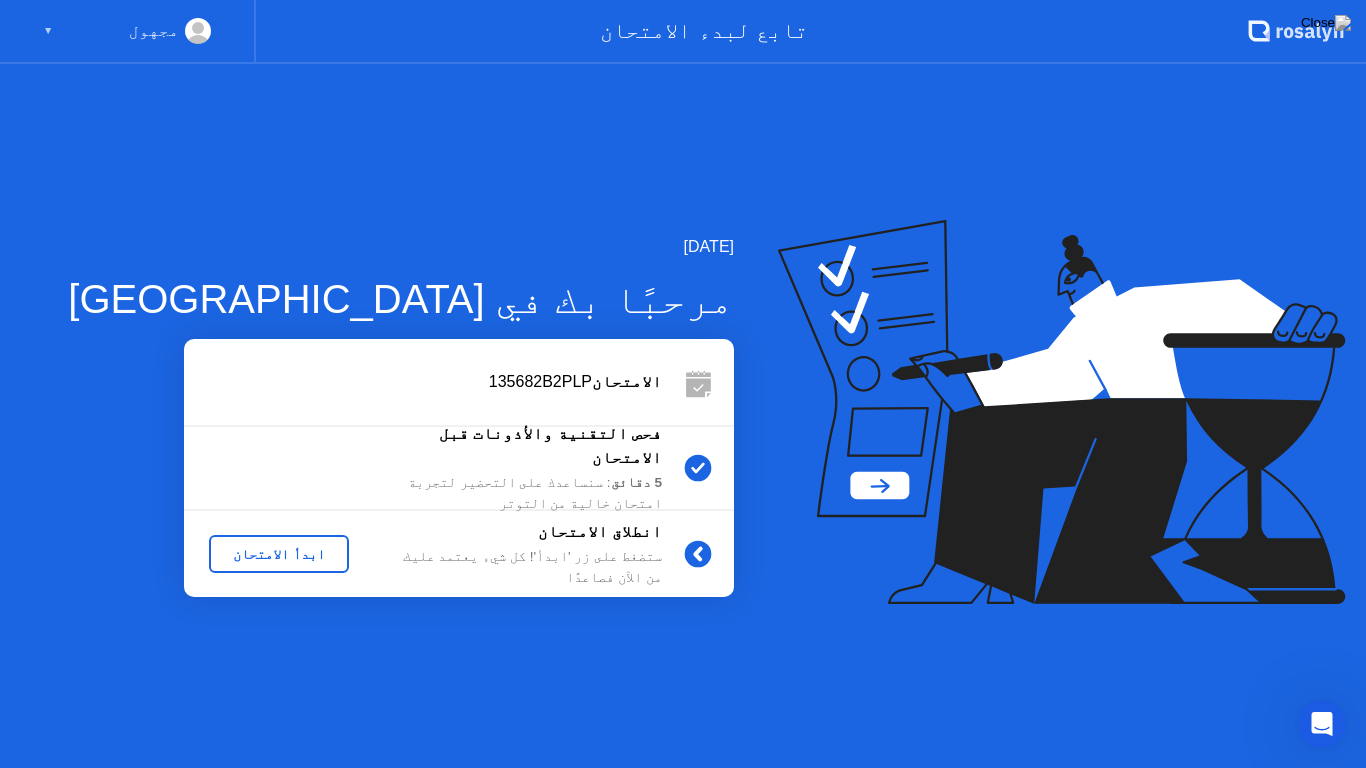 click on "ابدأ الامتحان" 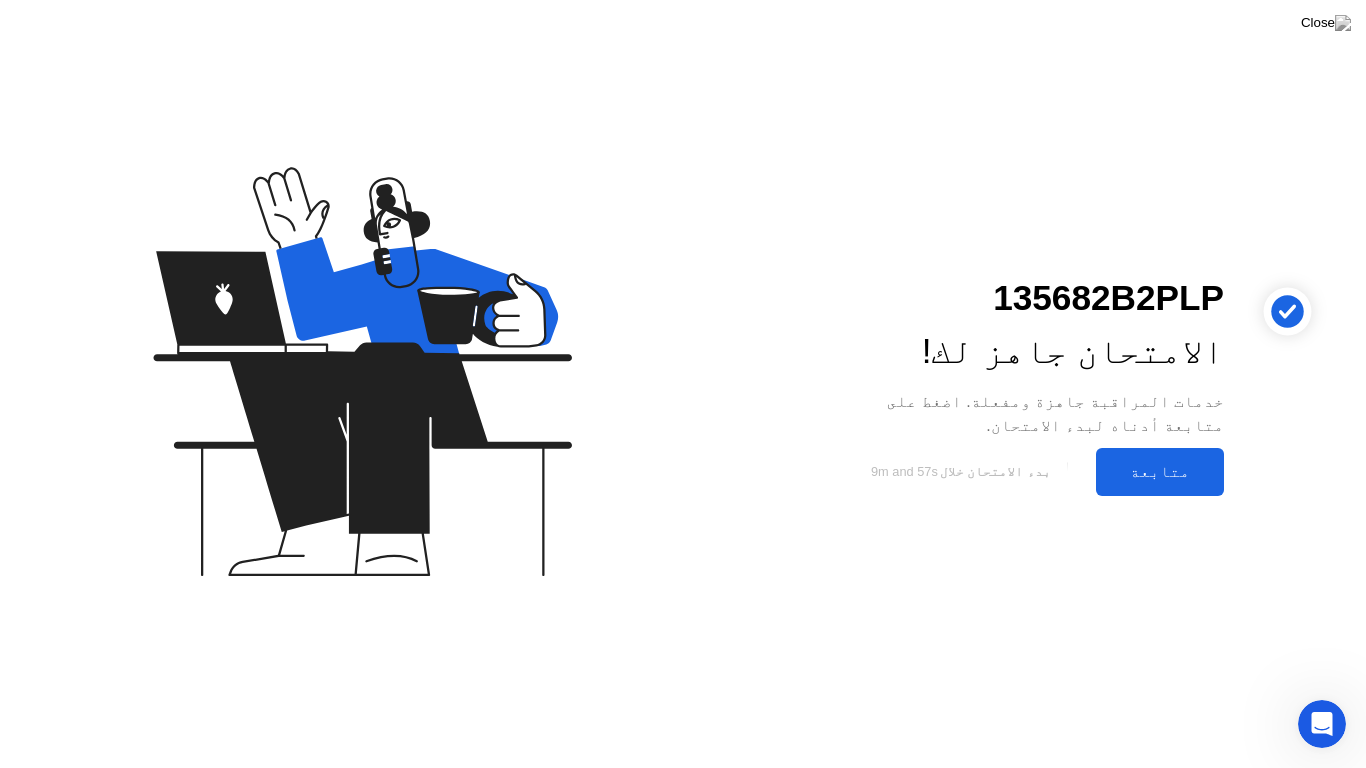 click on "متابعة" 